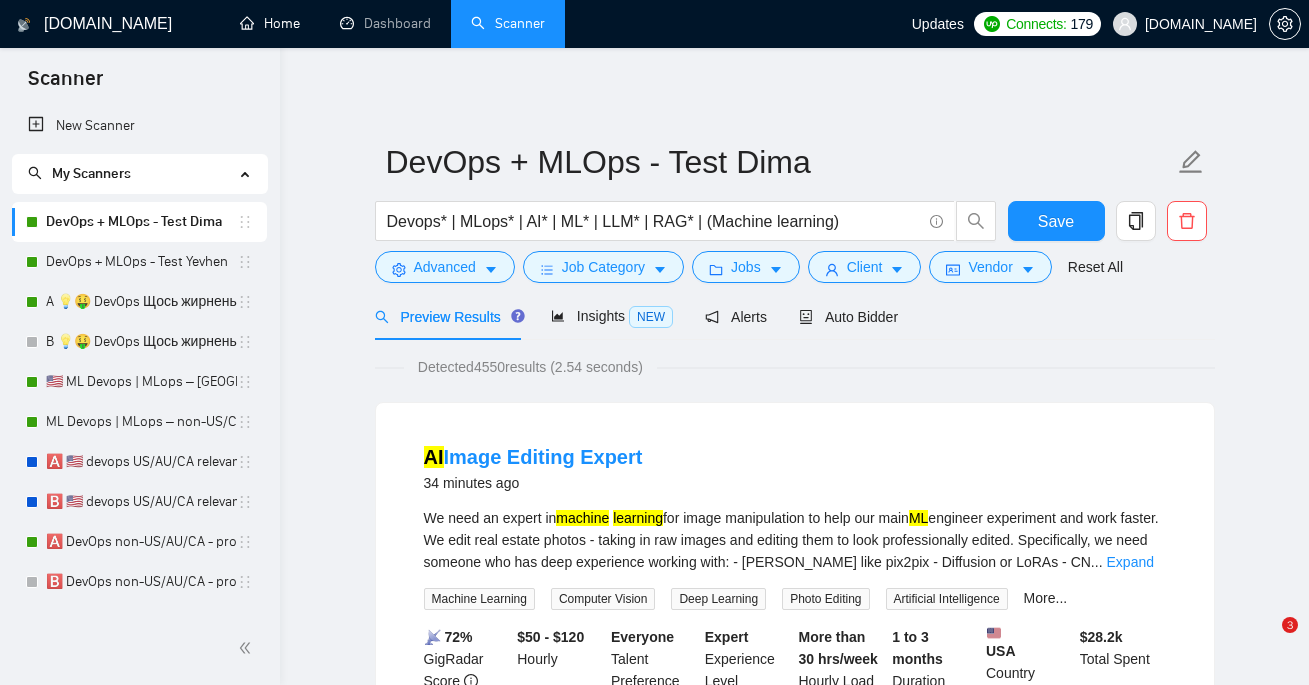 click on "Home" at bounding box center [270, 23] 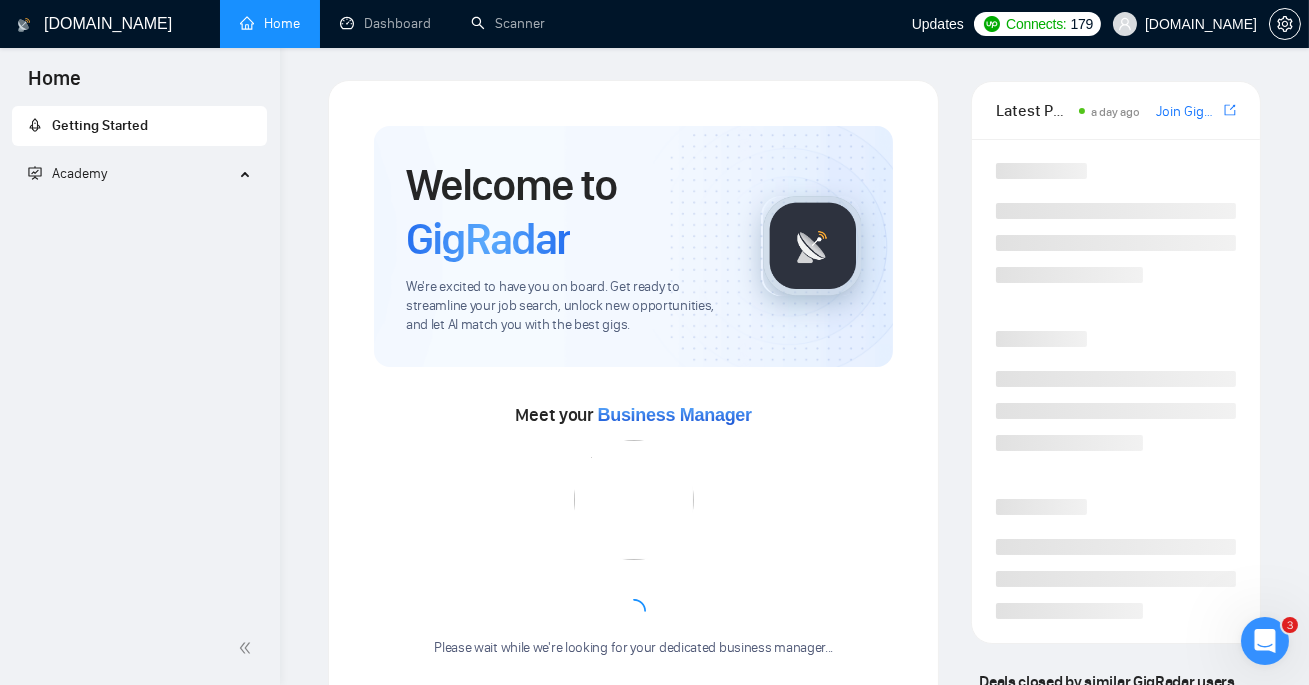 scroll, scrollTop: 0, scrollLeft: 0, axis: both 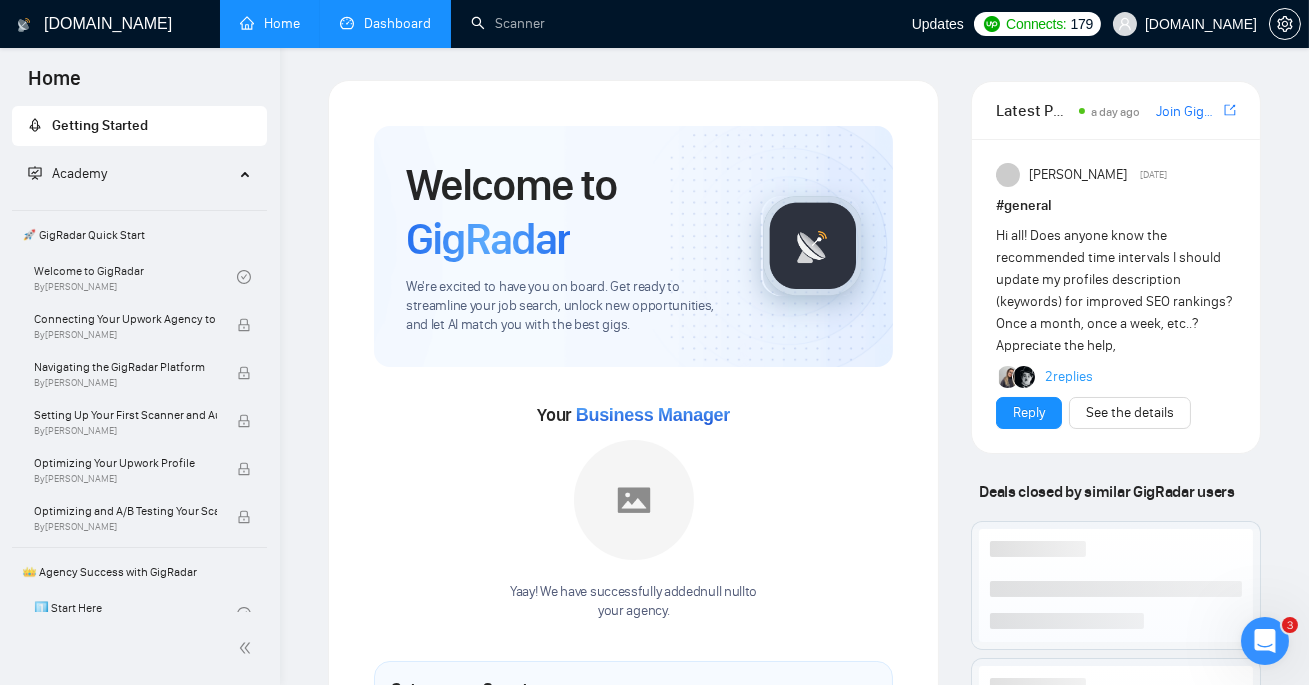 click on "Dashboard" at bounding box center (385, 23) 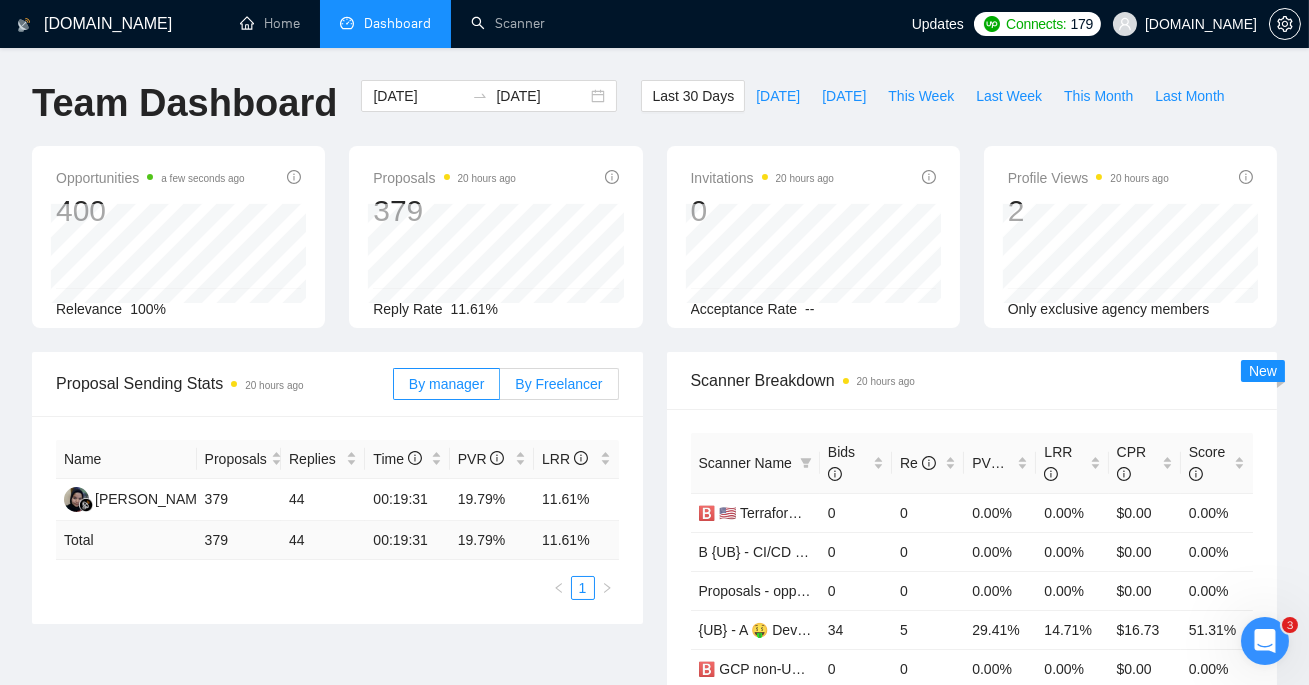 click on "By Freelancer" at bounding box center (559, 384) 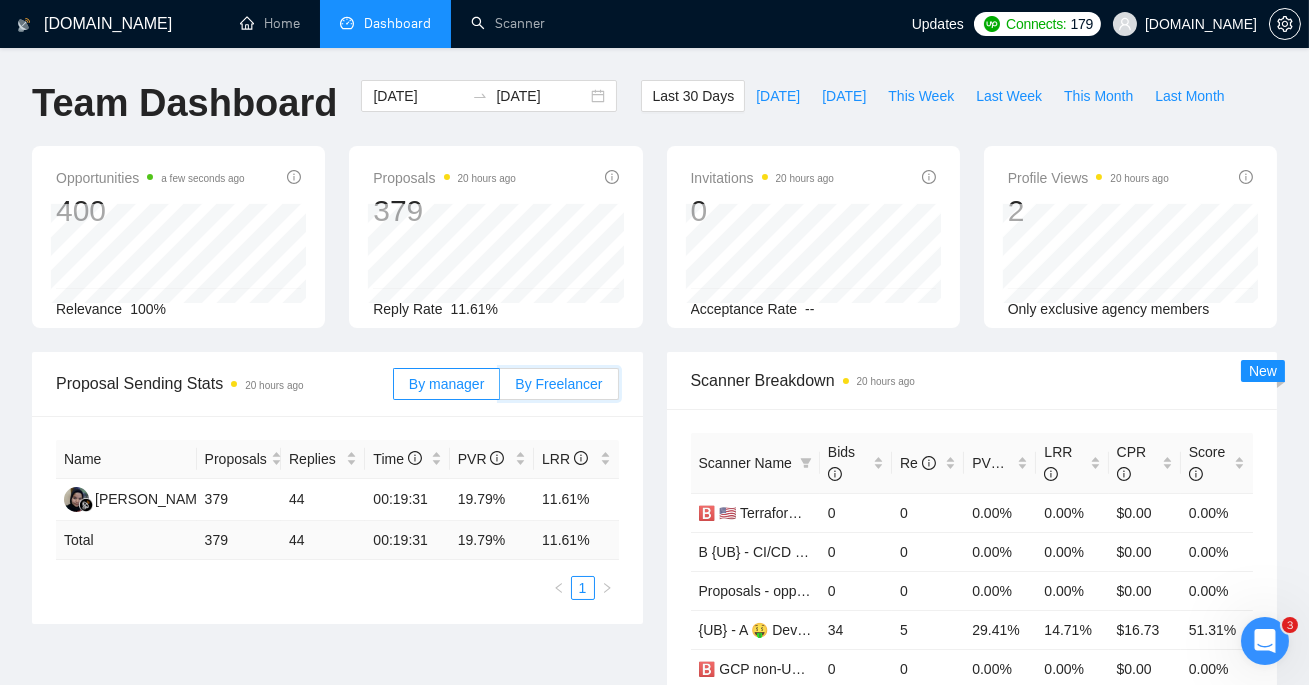 click on "By Freelancer" at bounding box center [500, 389] 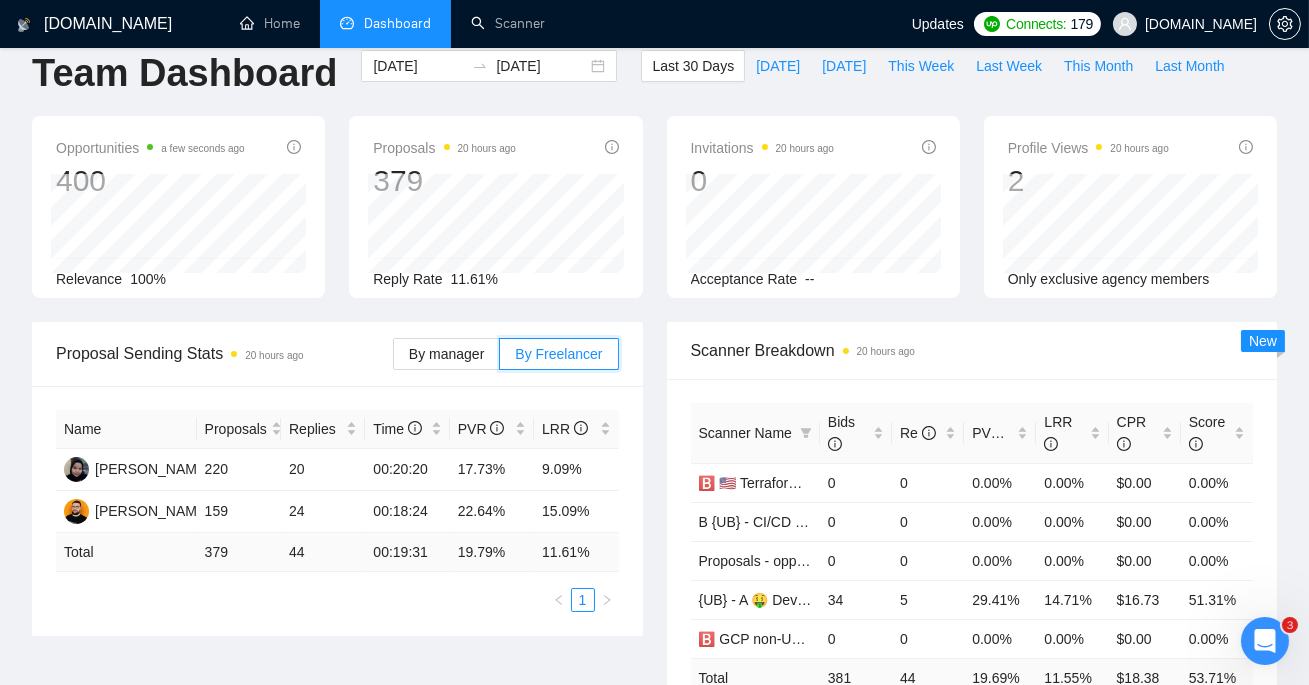 scroll, scrollTop: 0, scrollLeft: 0, axis: both 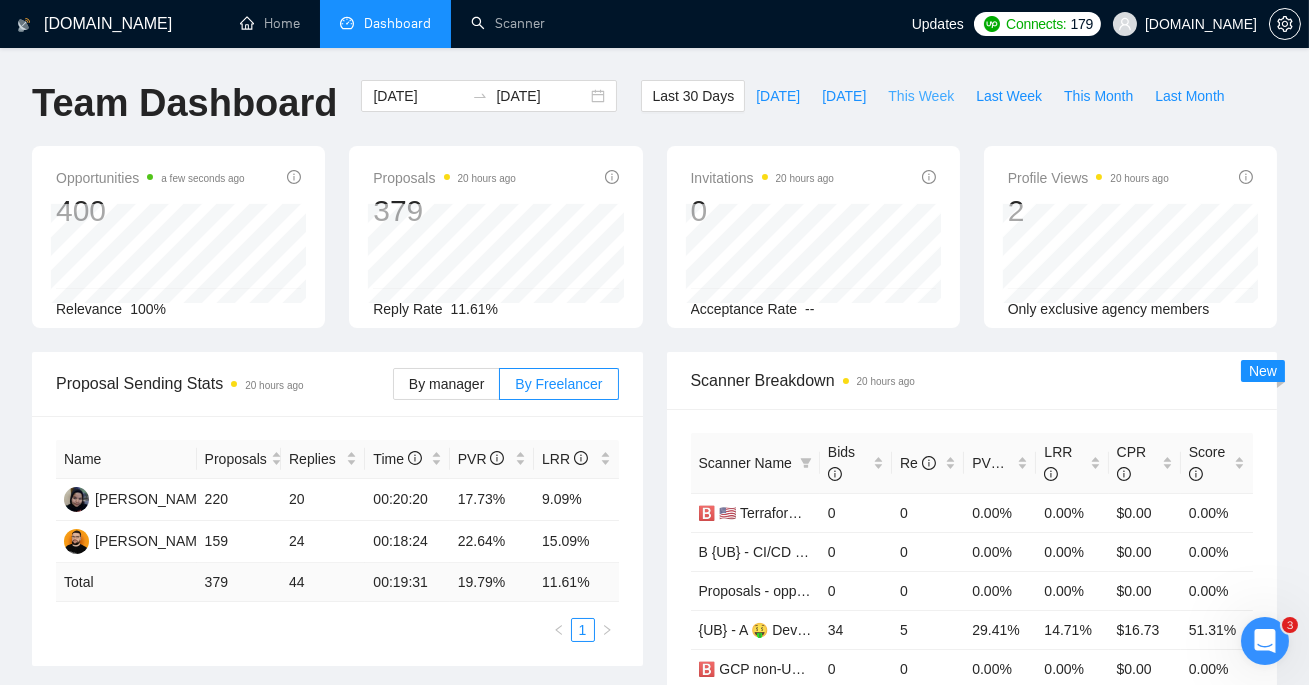 click on "This Week" at bounding box center [921, 96] 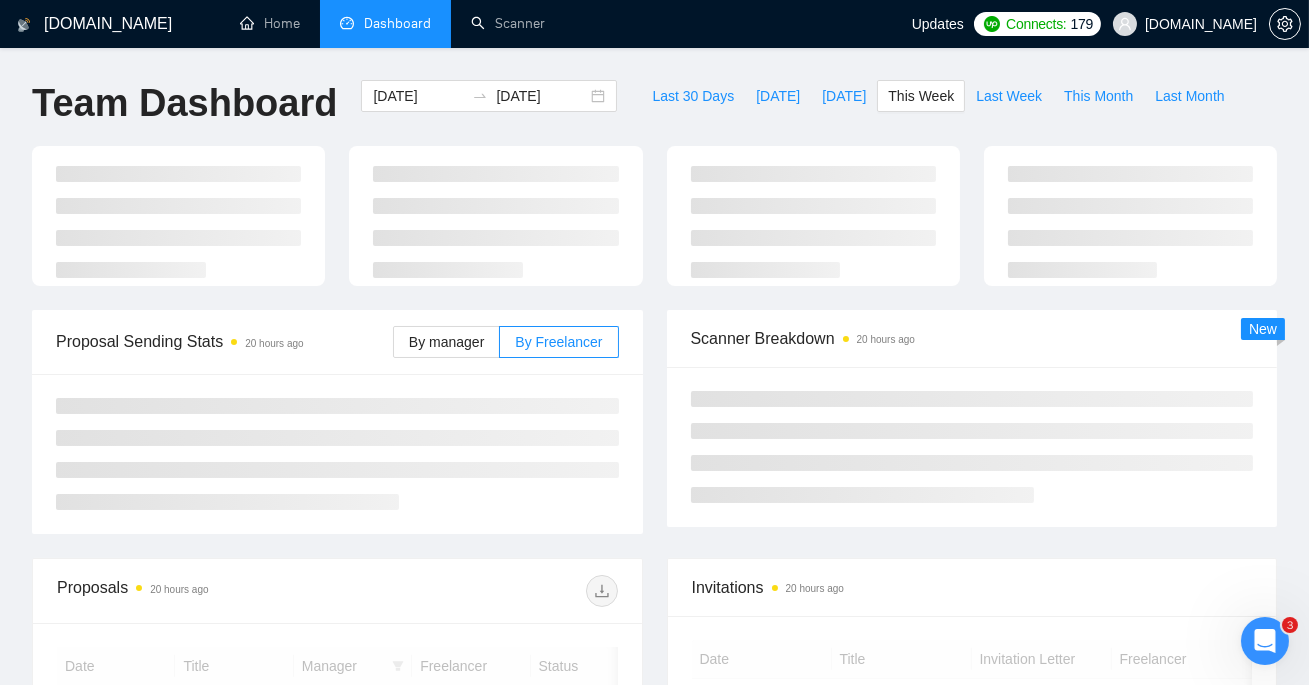 type on "[DATE]" 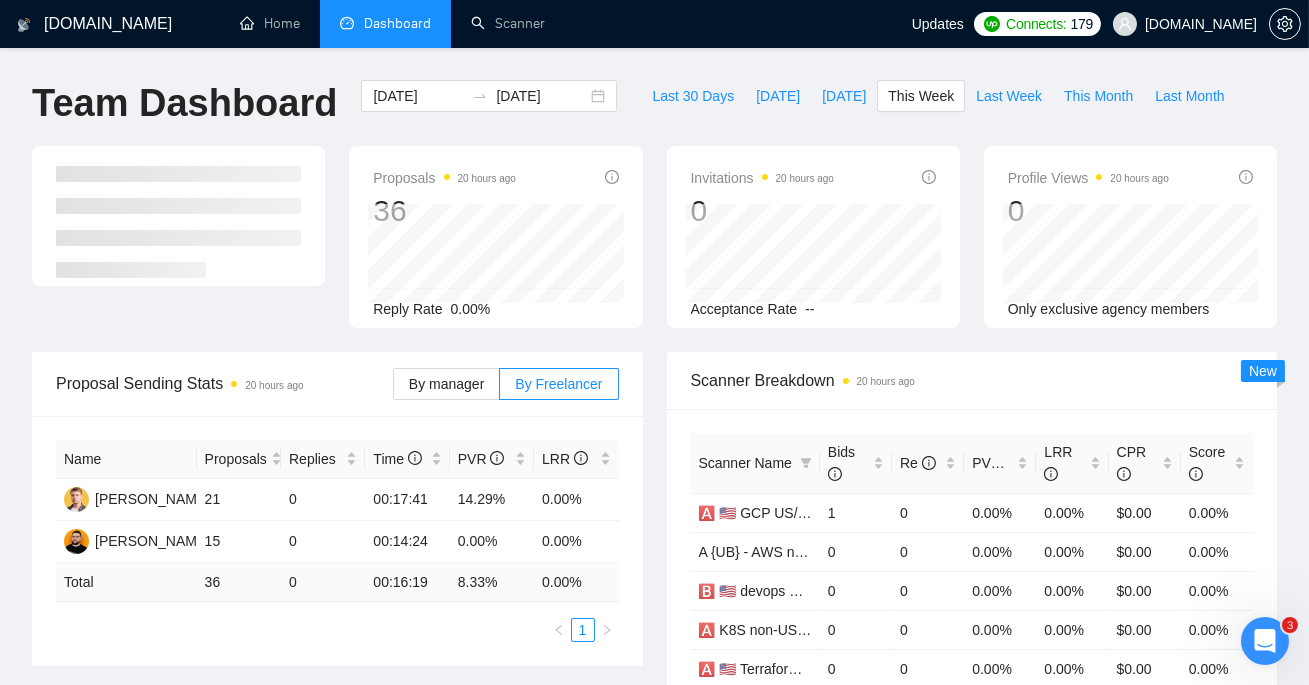 scroll, scrollTop: 96, scrollLeft: 0, axis: vertical 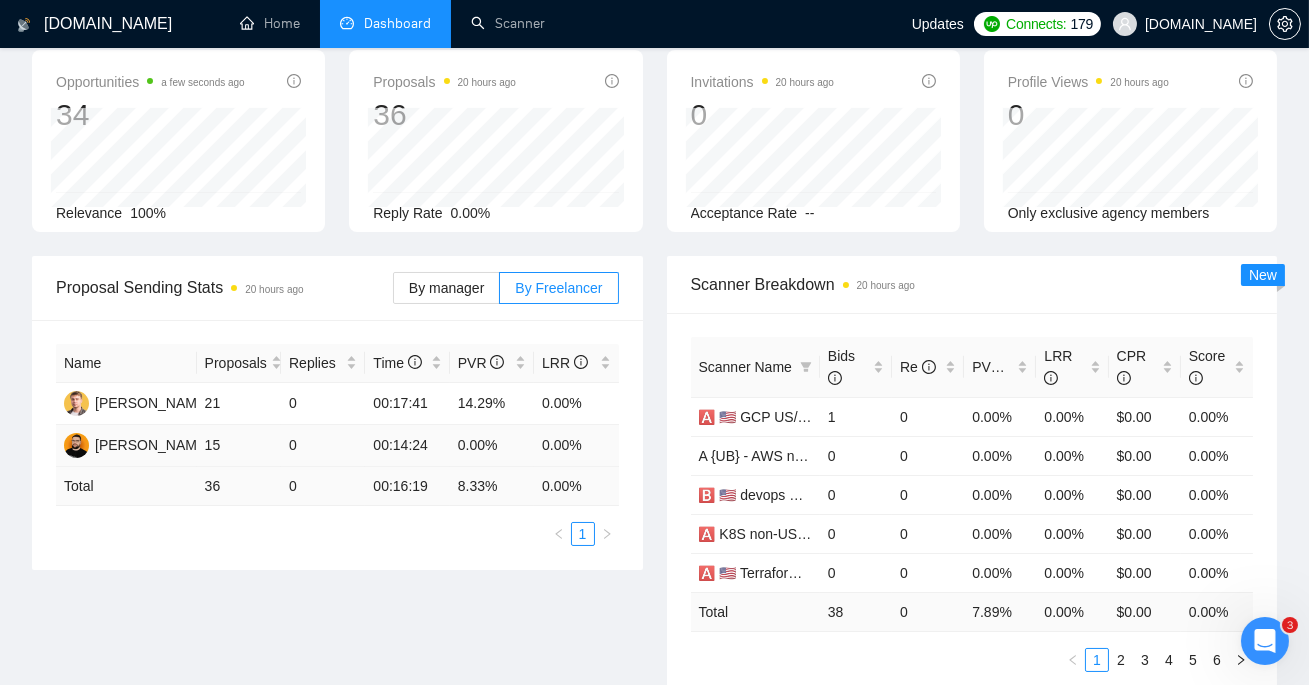 click on "0.00%" at bounding box center (492, 446) 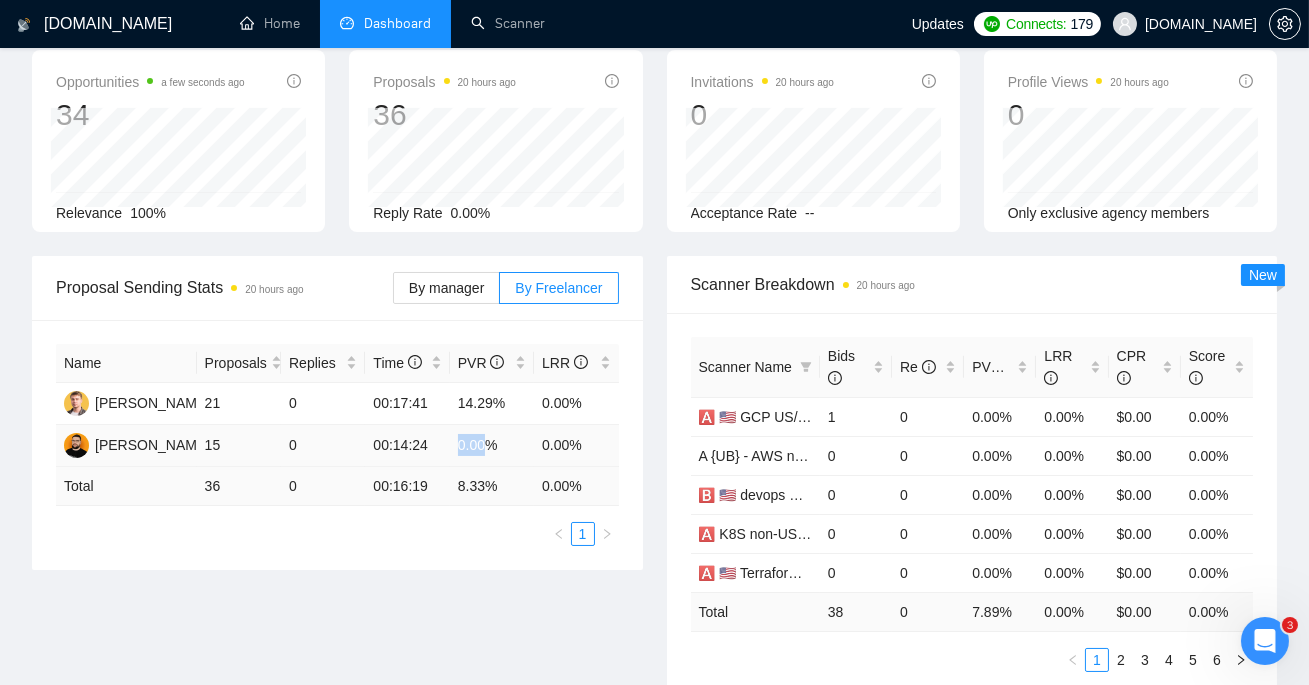 click on "0.00%" at bounding box center (492, 446) 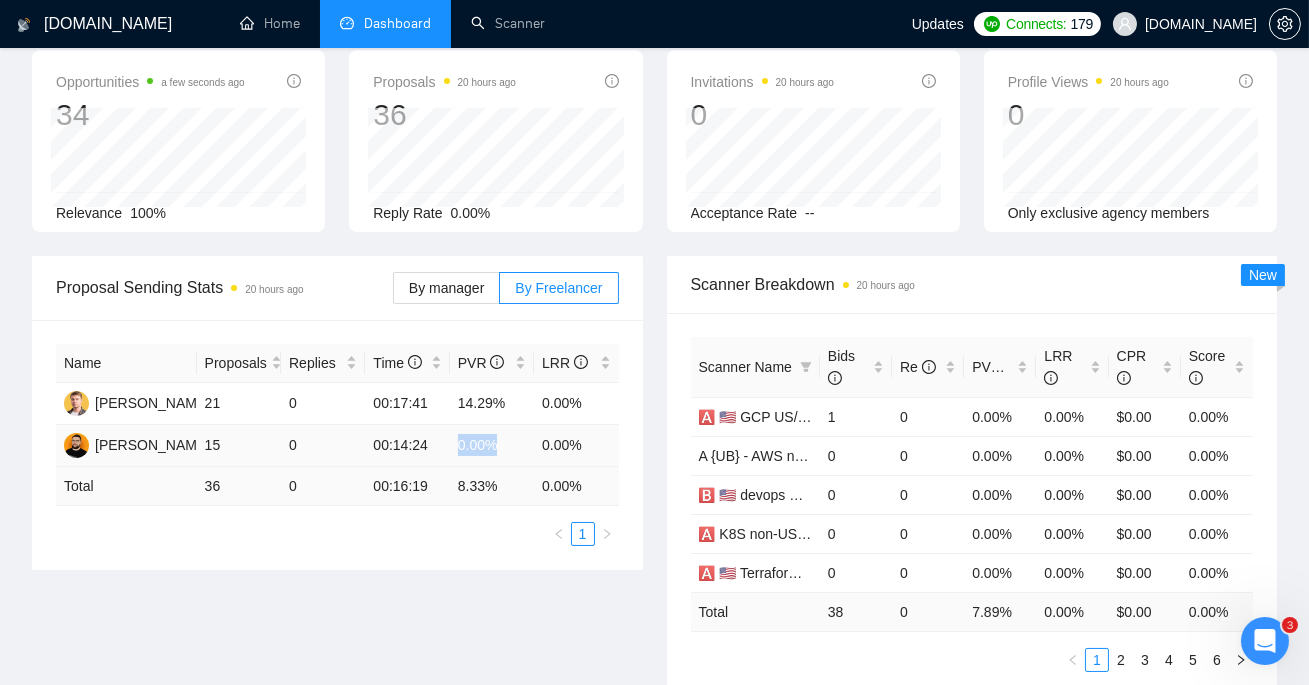 click on "0.00%" at bounding box center [492, 446] 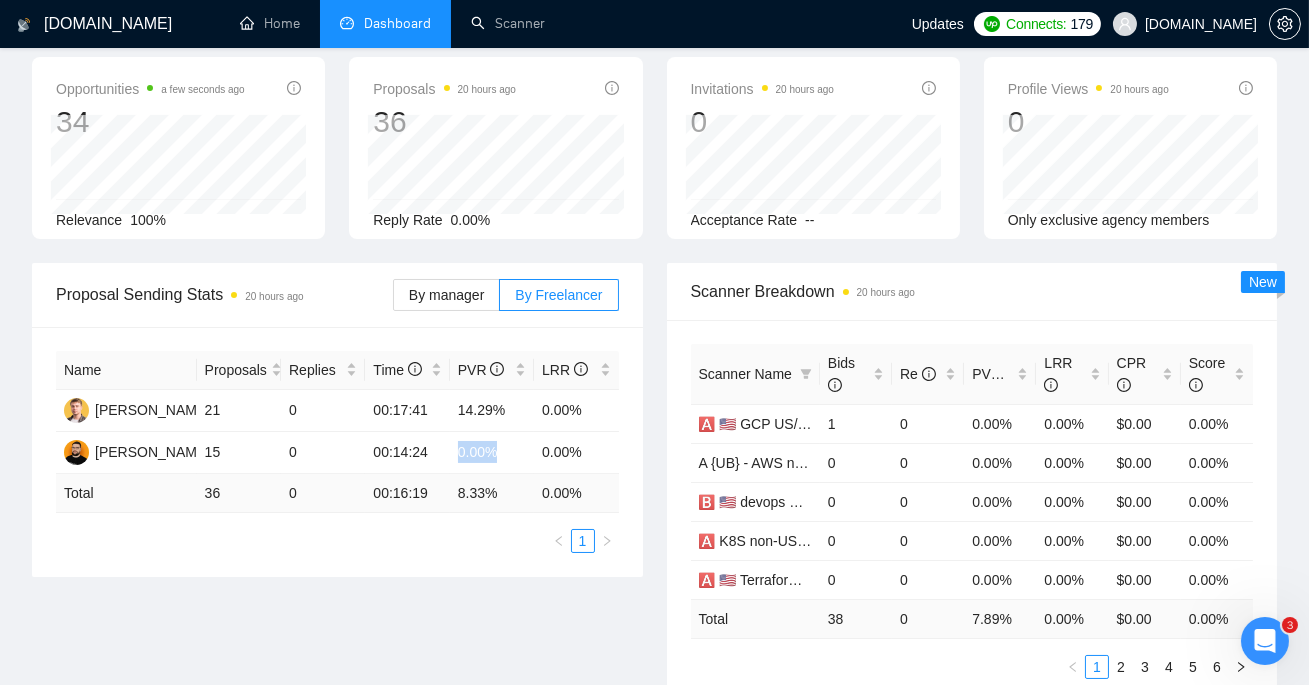scroll, scrollTop: 174, scrollLeft: 0, axis: vertical 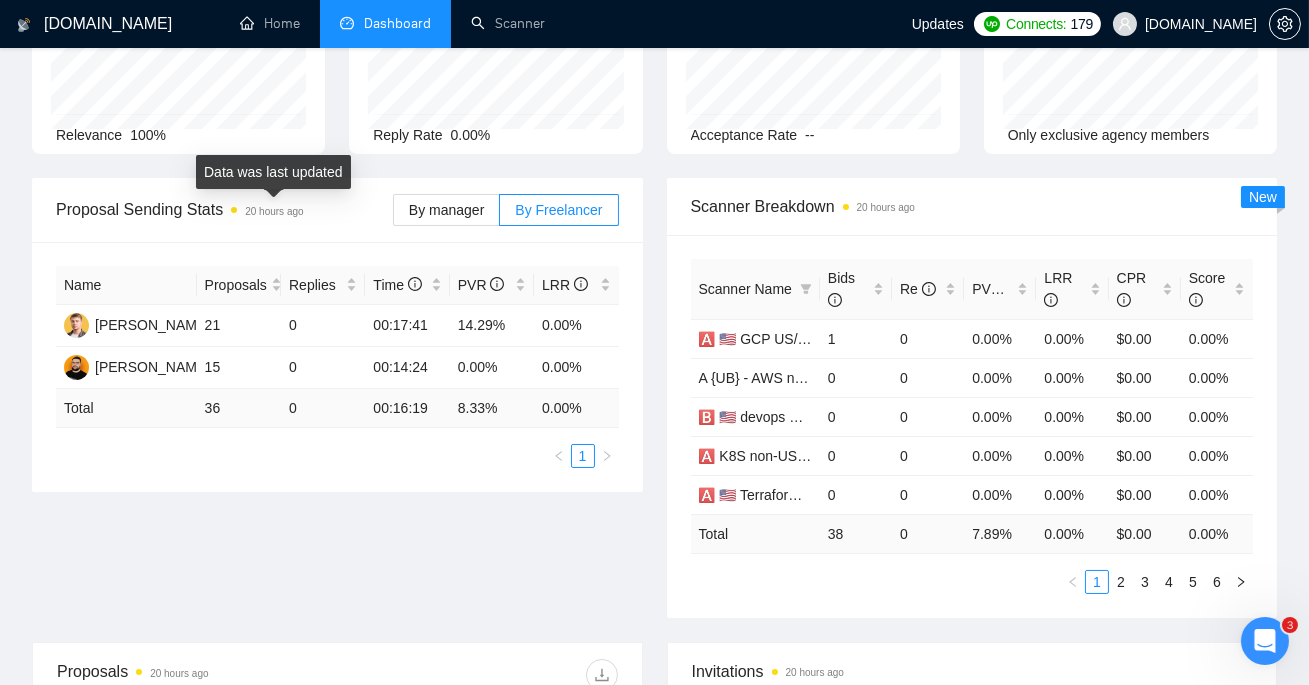 click on "20 hours ago" at bounding box center [274, 211] 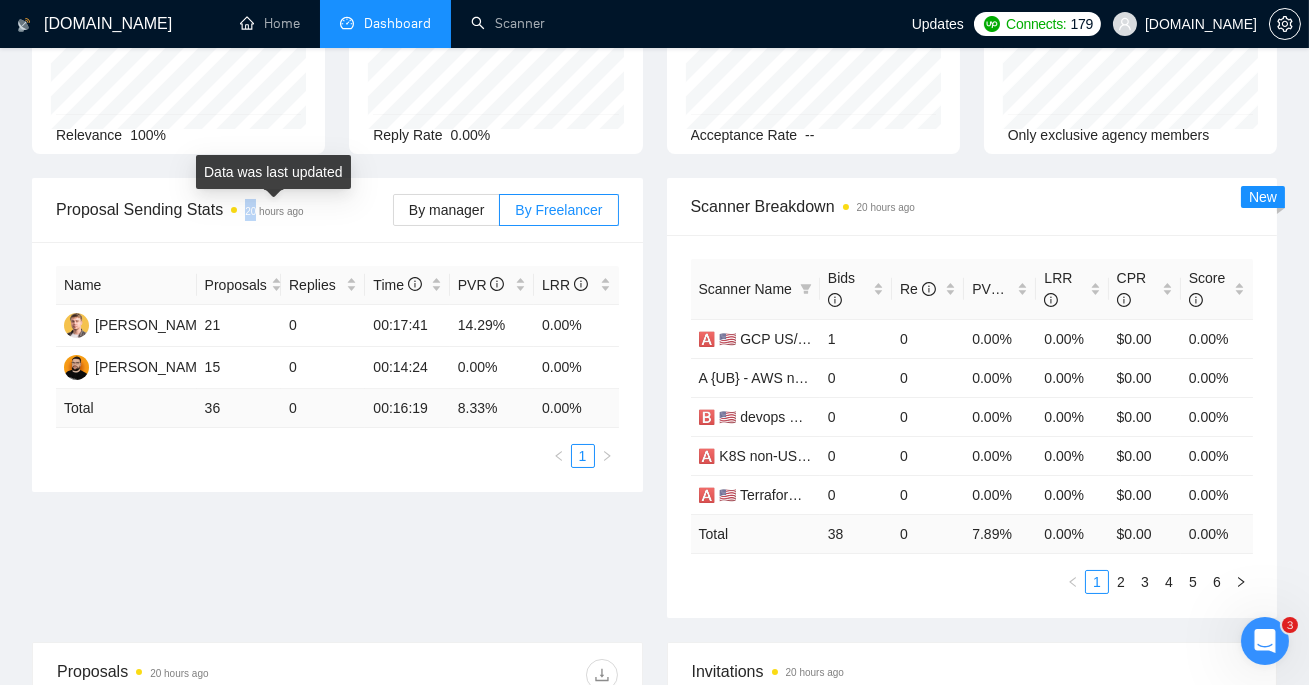 click on "20 hours ago" at bounding box center [274, 211] 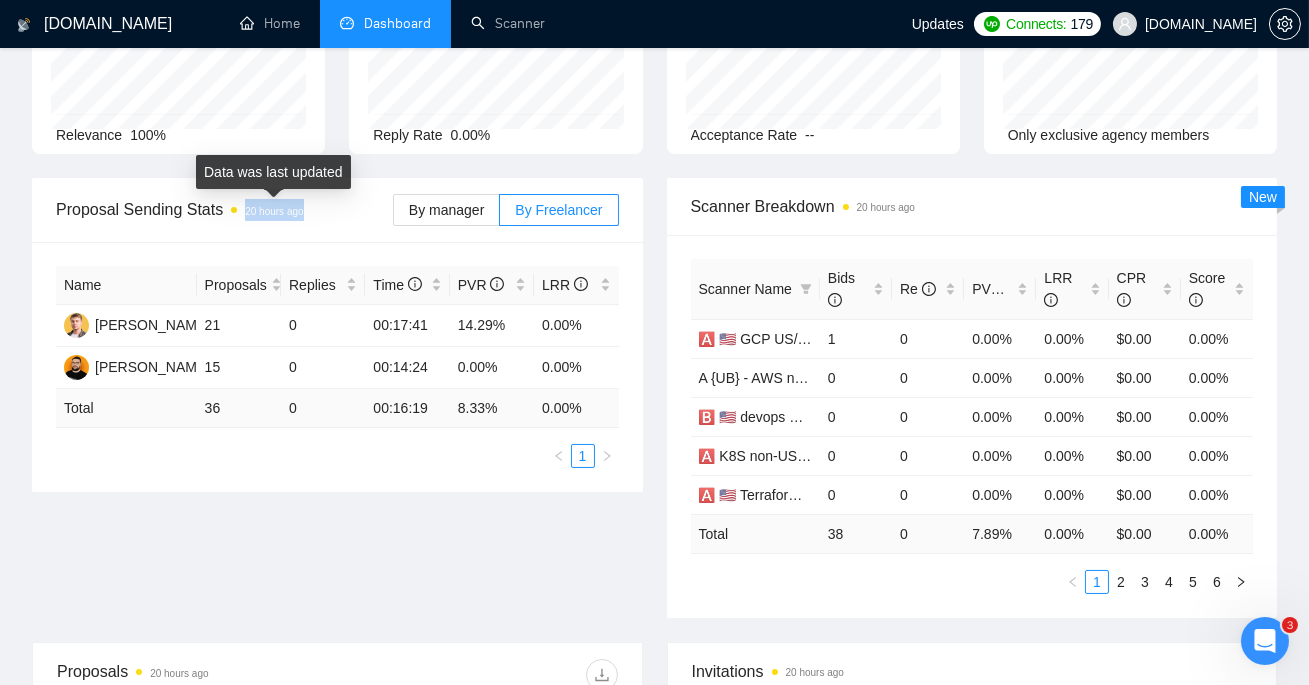 click on "20 hours ago" at bounding box center (274, 211) 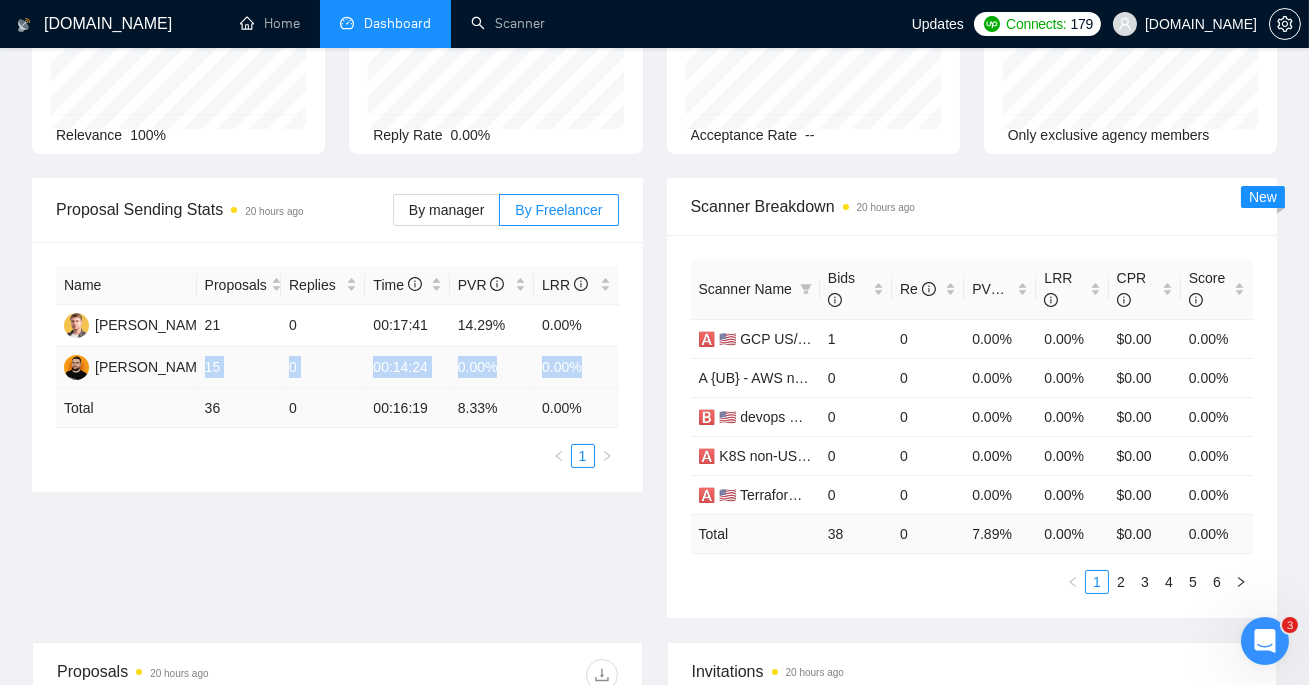 drag, startPoint x: 198, startPoint y: 362, endPoint x: 593, endPoint y: 371, distance: 395.1025 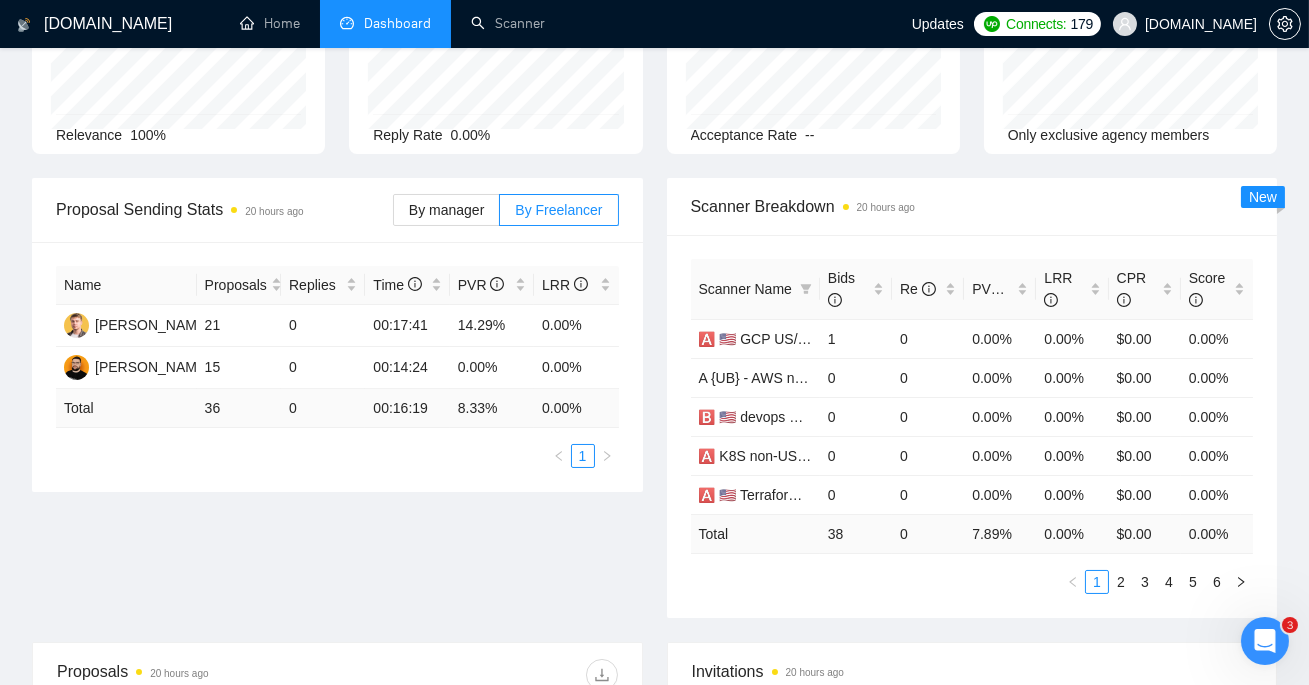 click on "Name Proposals Replies Time   PVR   LRR   [PERSON_NAME] 21 0 00:17:41 14.29% 0.00% [PERSON_NAME] 15 0 00:14:24 0.00% 0.00% Total 36 0 00:16:19 8.33 % 0.00 % 1" at bounding box center [337, 367] 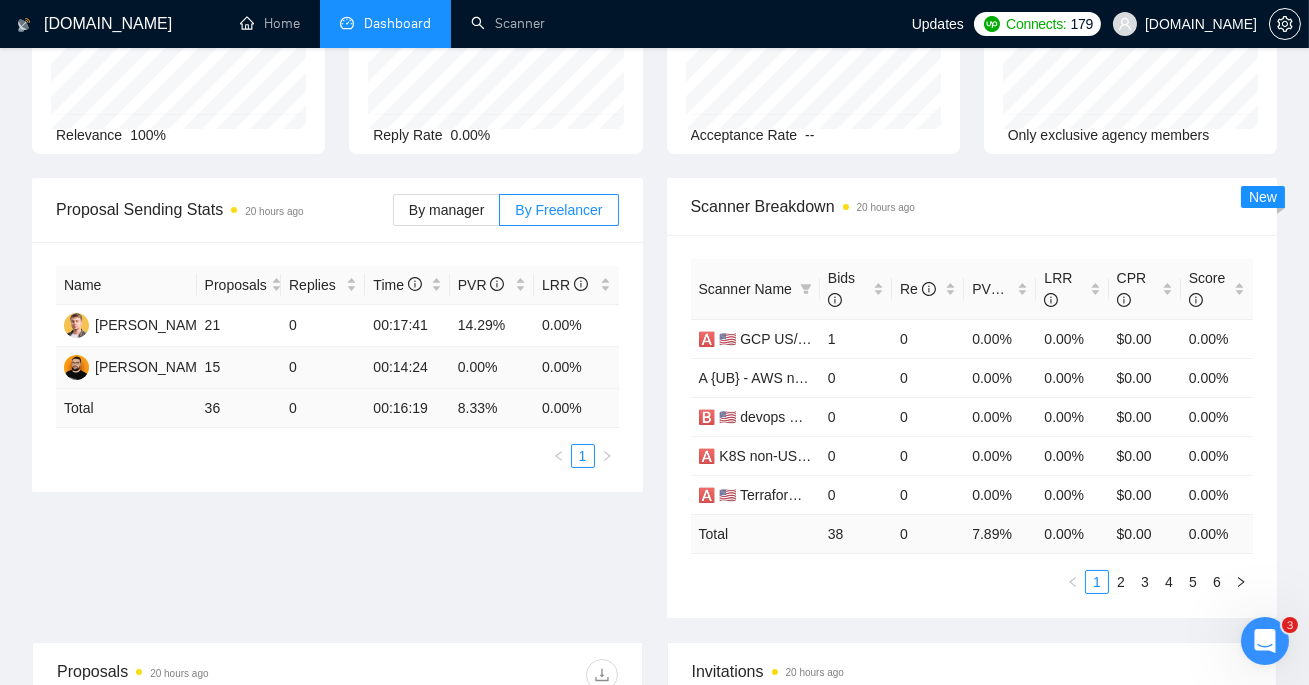 click on "15" at bounding box center [239, 368] 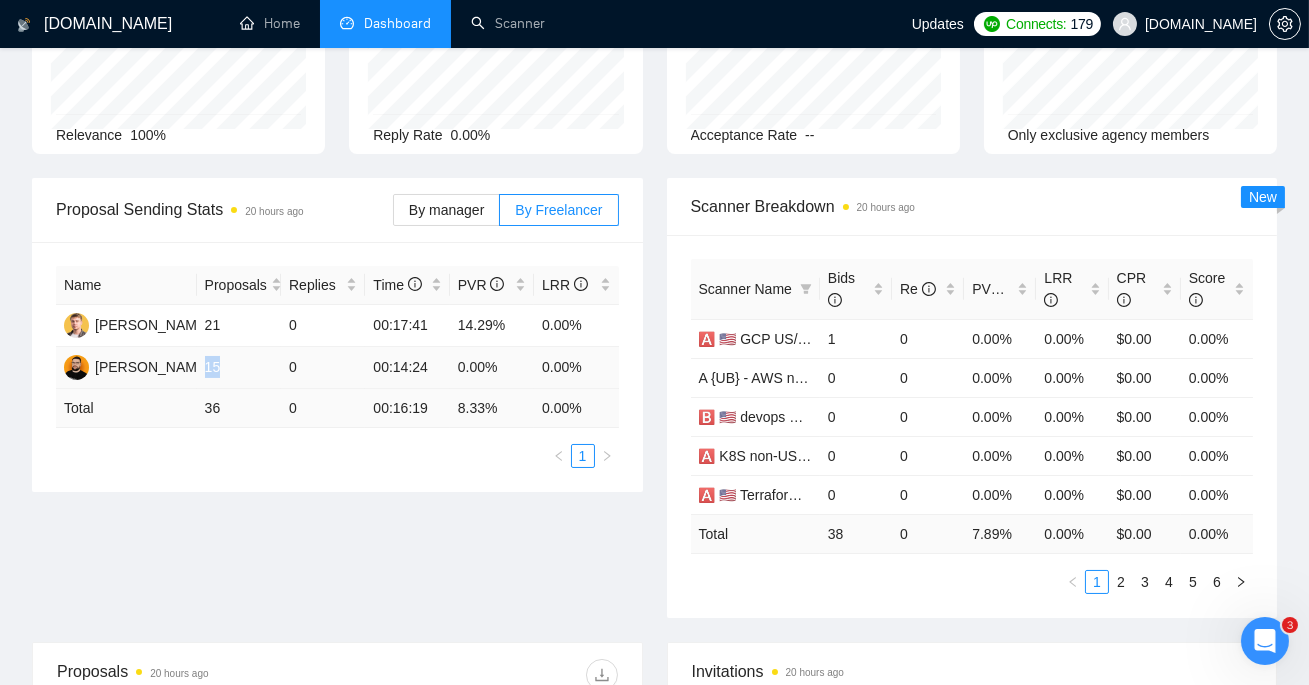 click on "15" at bounding box center [239, 368] 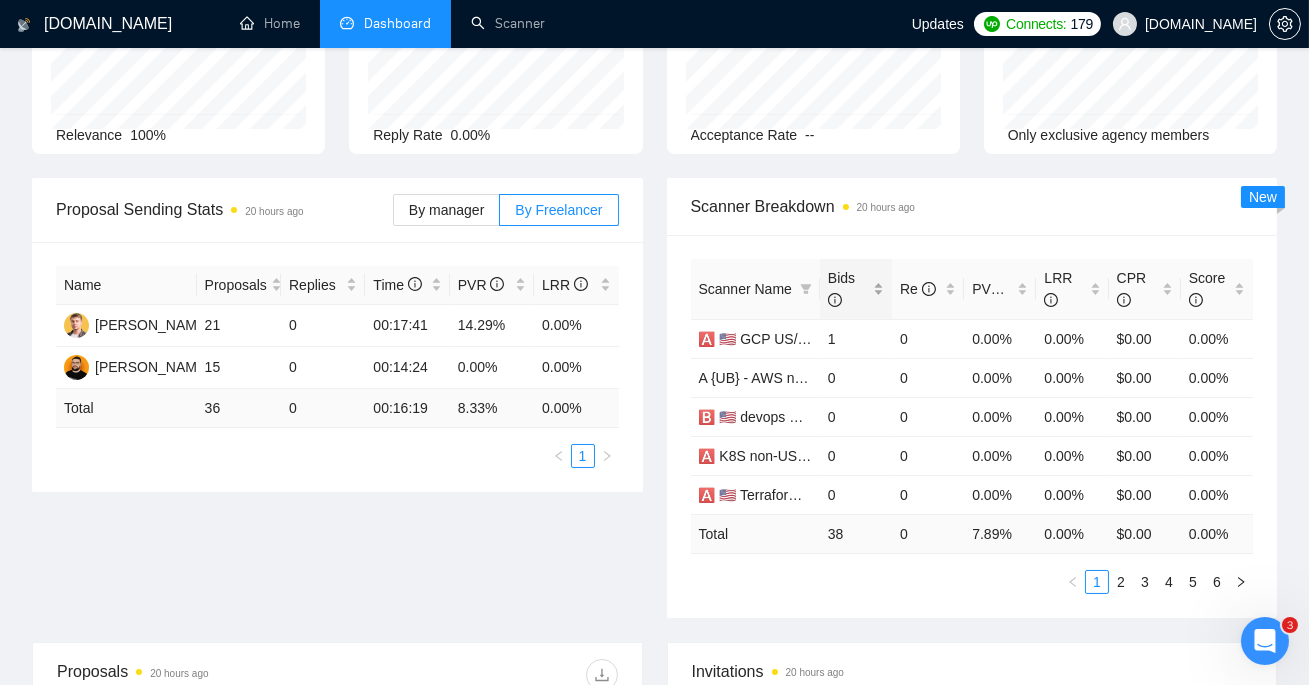 click on "Bids" at bounding box center [848, 289] 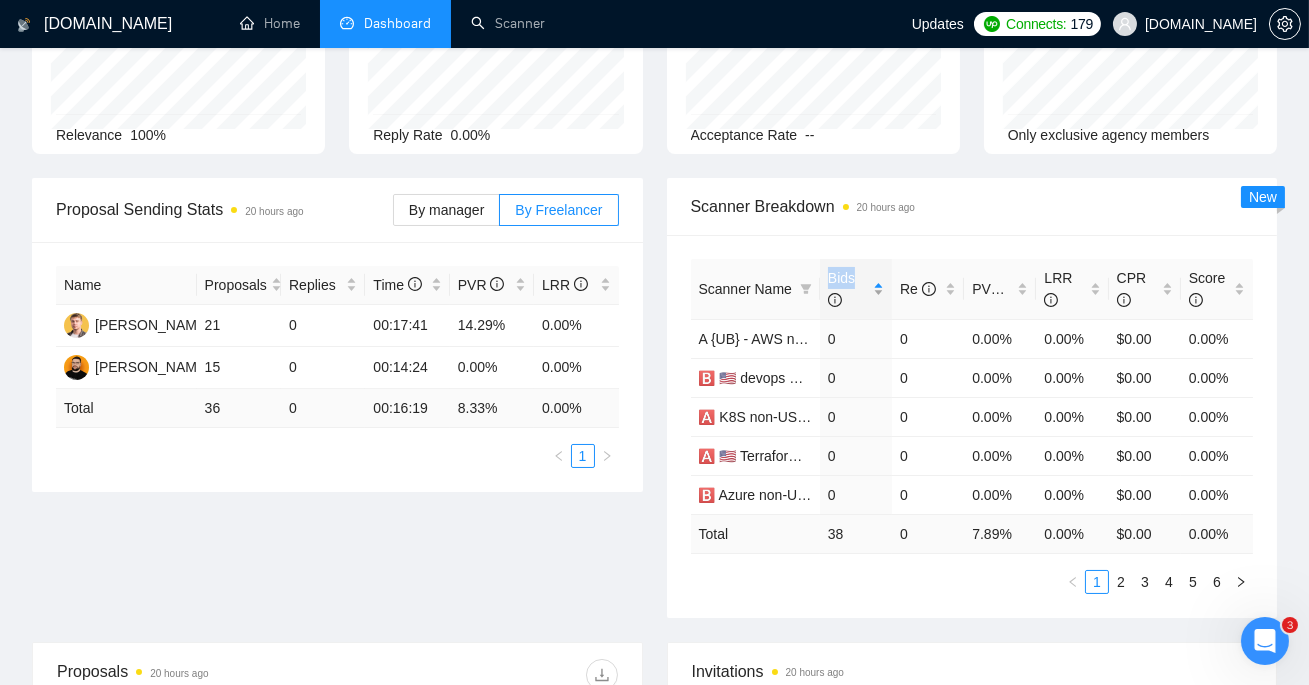 click on "Bids" at bounding box center [848, 289] 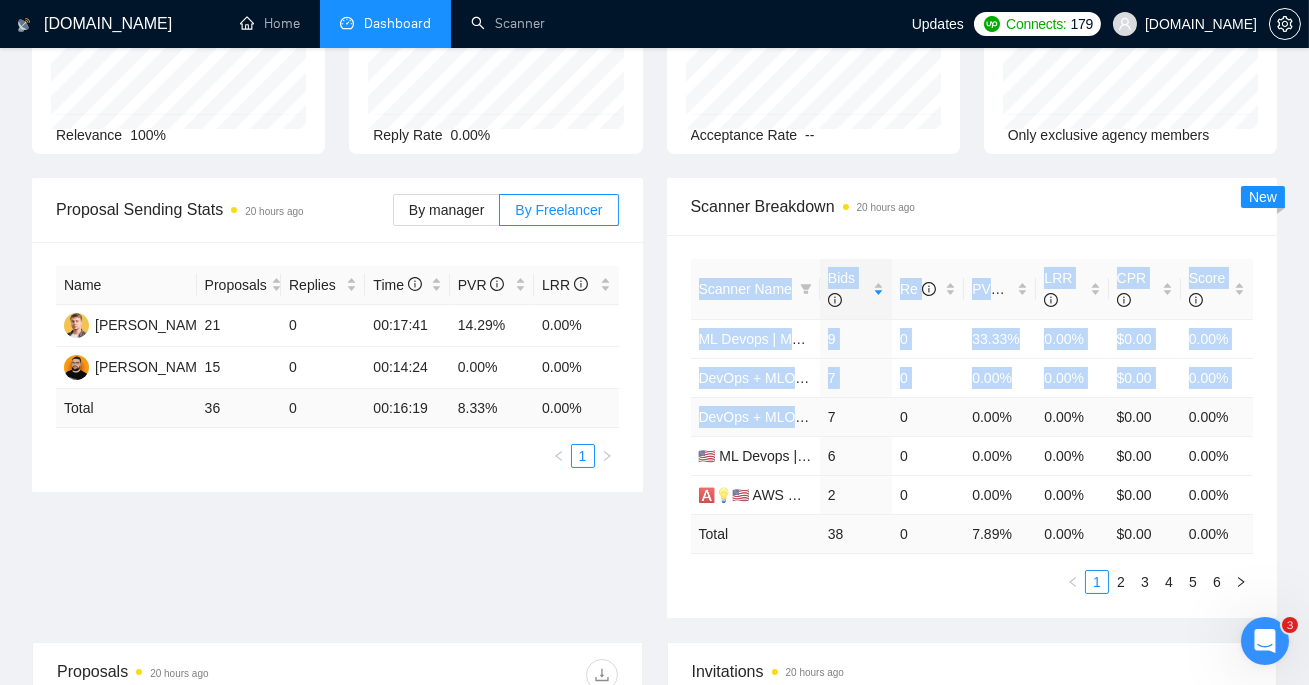 drag, startPoint x: 664, startPoint y: 371, endPoint x: 798, endPoint y: 412, distance: 140.13208 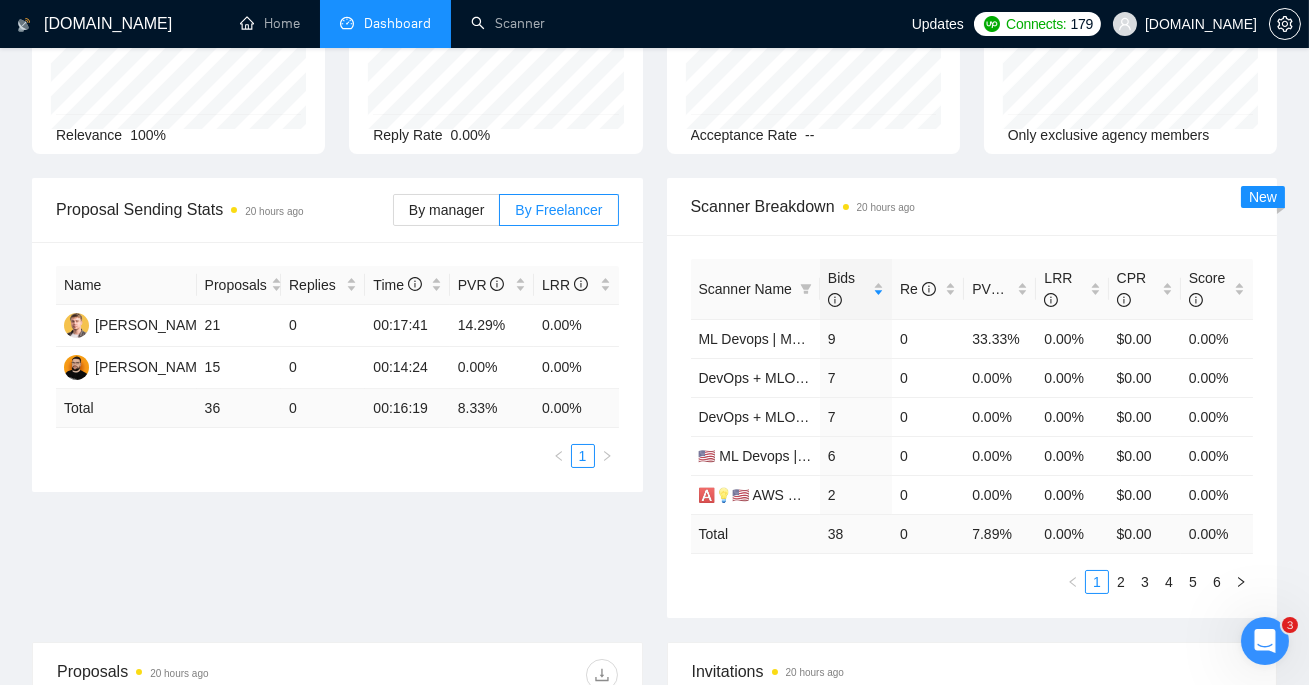 click on "Scanner Name Bids   Re   PVR   LRR   CPR   Score   ML Devops | MLops – non-US/CA/AU 9 0 33.33% 0.00% $0.00 0.00% DevOps + MLOps - Test Dima 7 0 0.00% 0.00% $0.00 0.00% DevOps + MLOps - Test Yevhen 7 0 0.00% 0.00% $0.00 0.00% 🇺🇸 ML Devops | MLops – [GEOGRAPHIC_DATA]/CA/AU 6 0 0.00% 0.00% $0.00 0.00% 🅰️💡🇺🇸 AWS US/AU/CA why good fit -  2 0 0.00% 0.00% $0.00 0.00% Total 38 0 7.89 % 0.00 % $ 0.00 0.00 % 1 2 3 4 5 6" at bounding box center [972, 426] 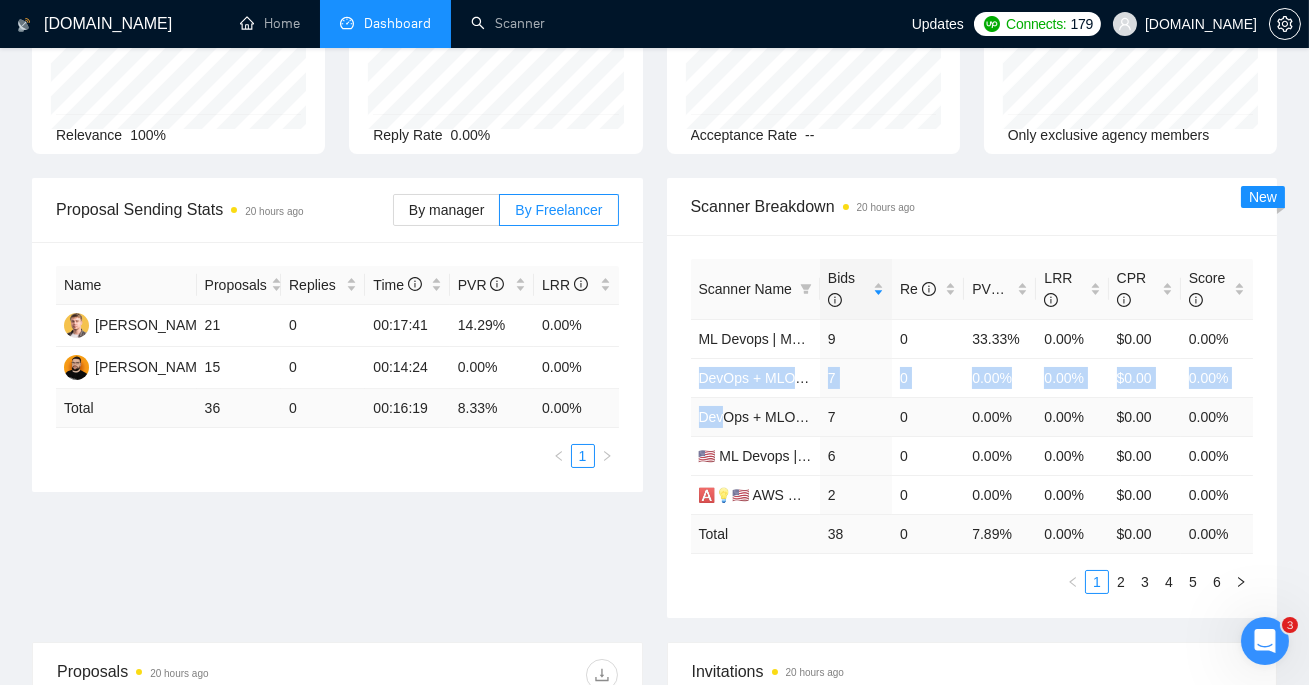 drag, startPoint x: 695, startPoint y: 378, endPoint x: 728, endPoint y: 425, distance: 57.428215 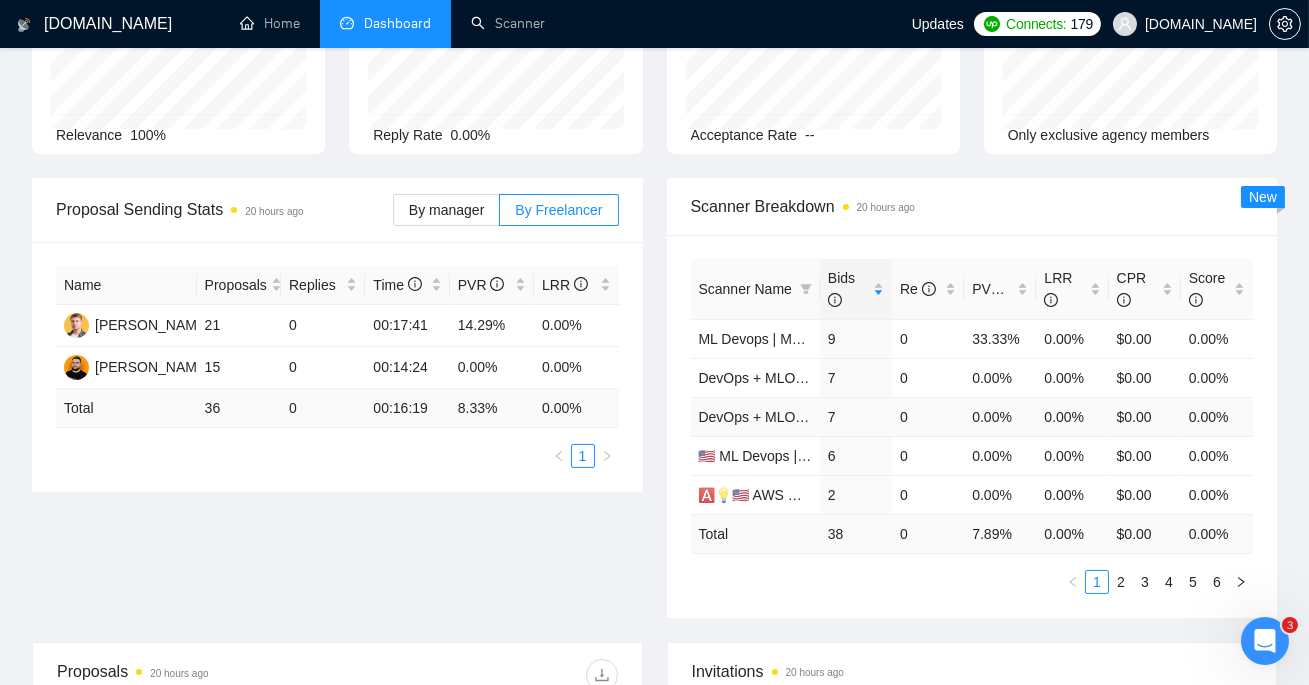 click on "Scanner Name Bids   Re   PVR   LRR   CPR   Score   ML Devops | MLops – non-US/CA/AU 9 0 33.33% 0.00% $0.00 0.00% DevOps + MLOps - Test Dima 7 0 0.00% 0.00% $0.00 0.00% DevOps + MLOps - Test Yevhen 7 0 0.00% 0.00% $0.00 0.00% 🇺🇸 ML Devops | MLops – [GEOGRAPHIC_DATA]/CA/AU 6 0 0.00% 0.00% $0.00 0.00% 🅰️💡🇺🇸 AWS US/AU/CA why good fit -  2 0 0.00% 0.00% $0.00 0.00% Total 38 0 7.89 % 0.00 % $ 0.00 0.00 % 1 2 3 4 5 6" at bounding box center [972, 426] 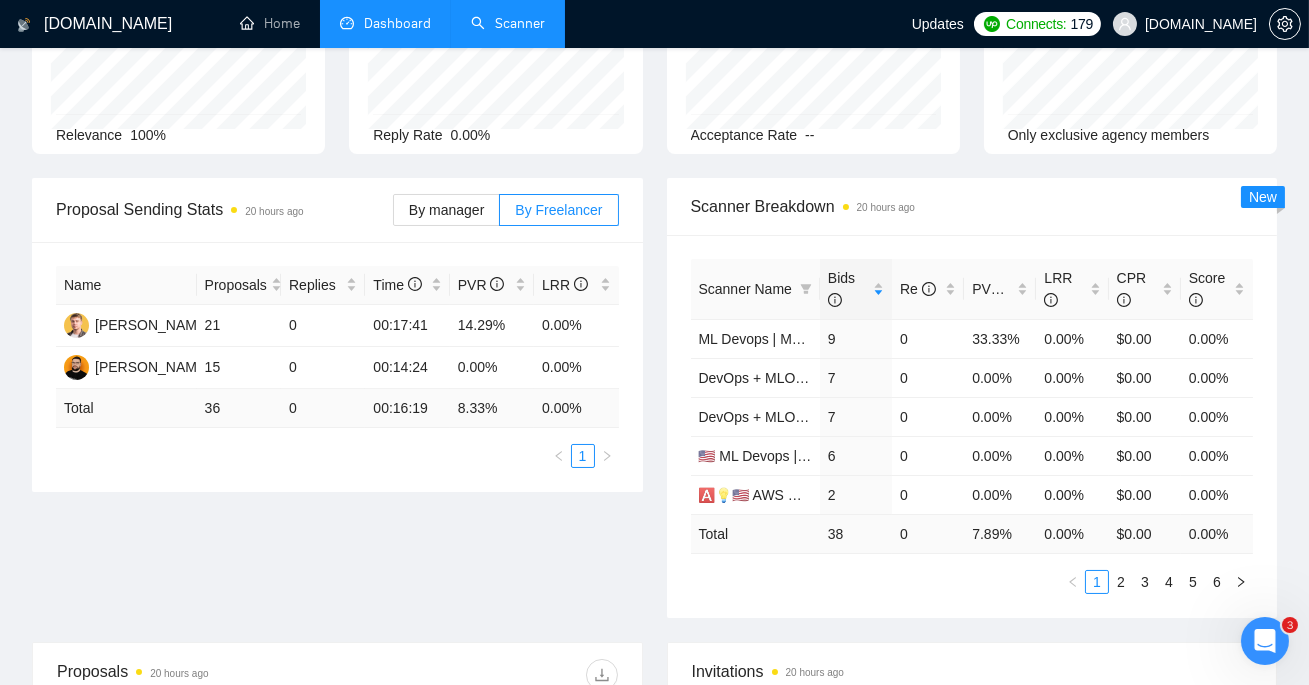 click on "Scanner" at bounding box center (508, 23) 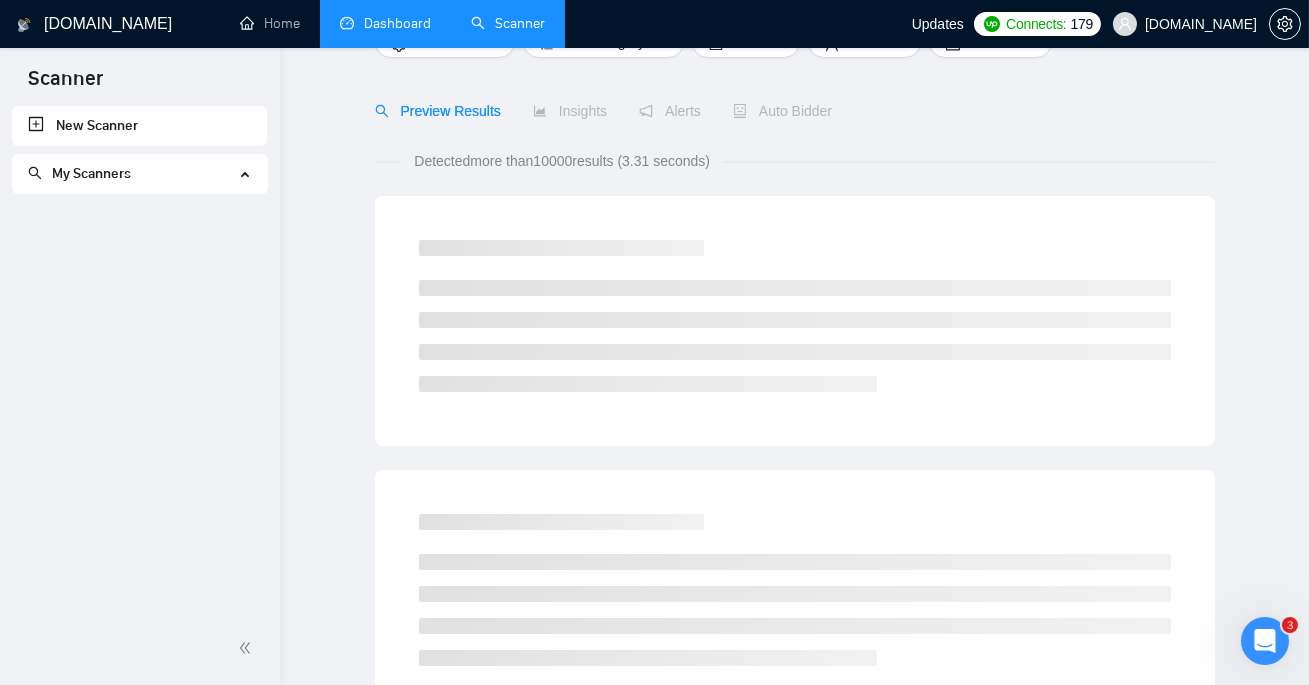 scroll, scrollTop: 0, scrollLeft: 0, axis: both 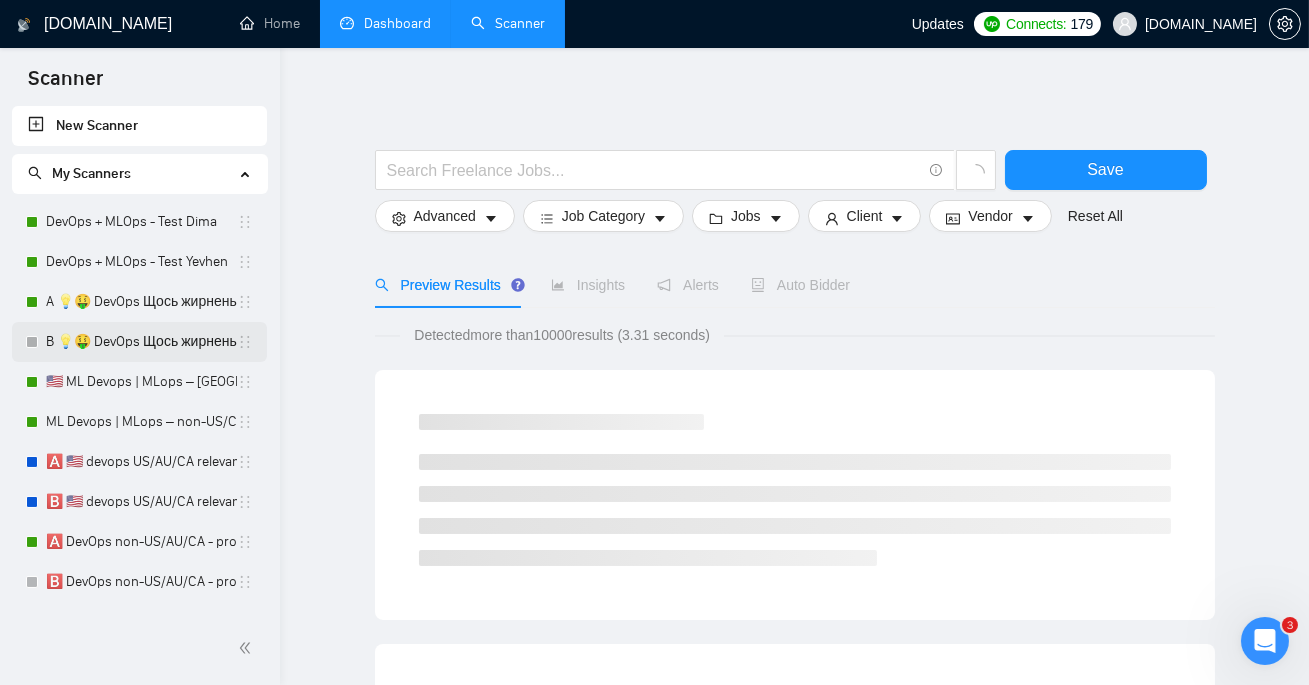 click on "B 💡🤑 DevOps Щось жирненьке -" at bounding box center (141, 342) 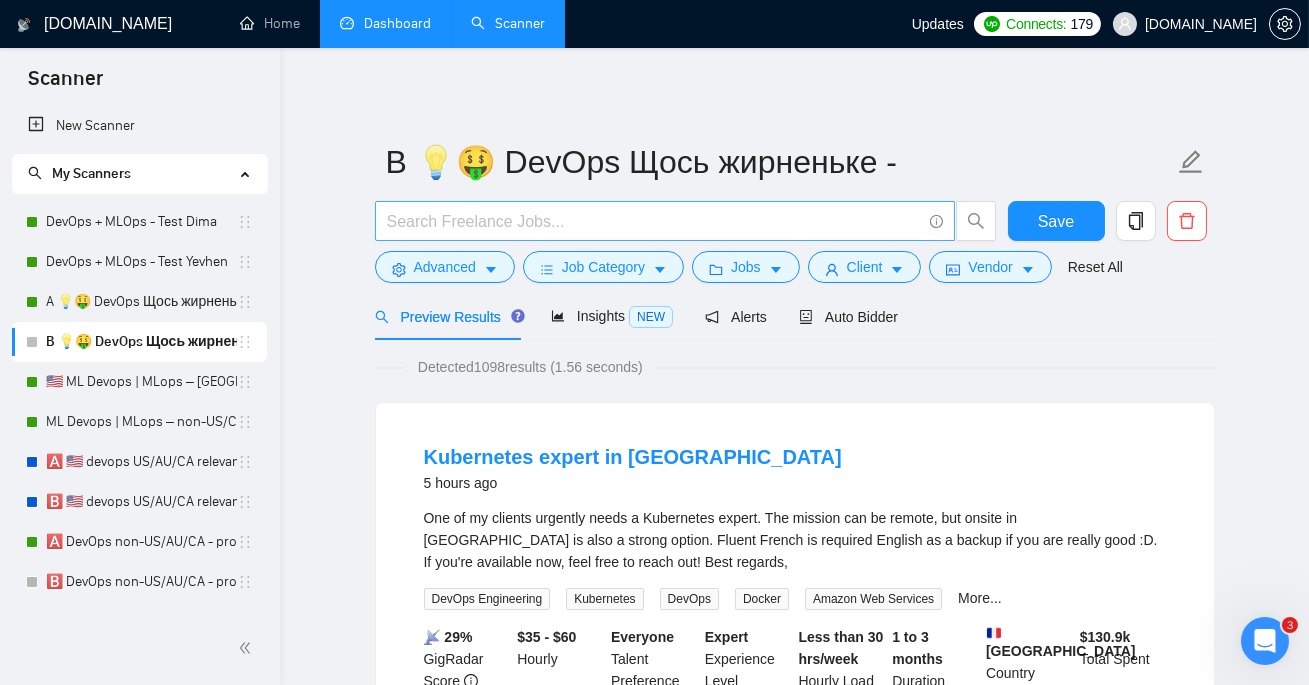 scroll, scrollTop: 3, scrollLeft: 0, axis: vertical 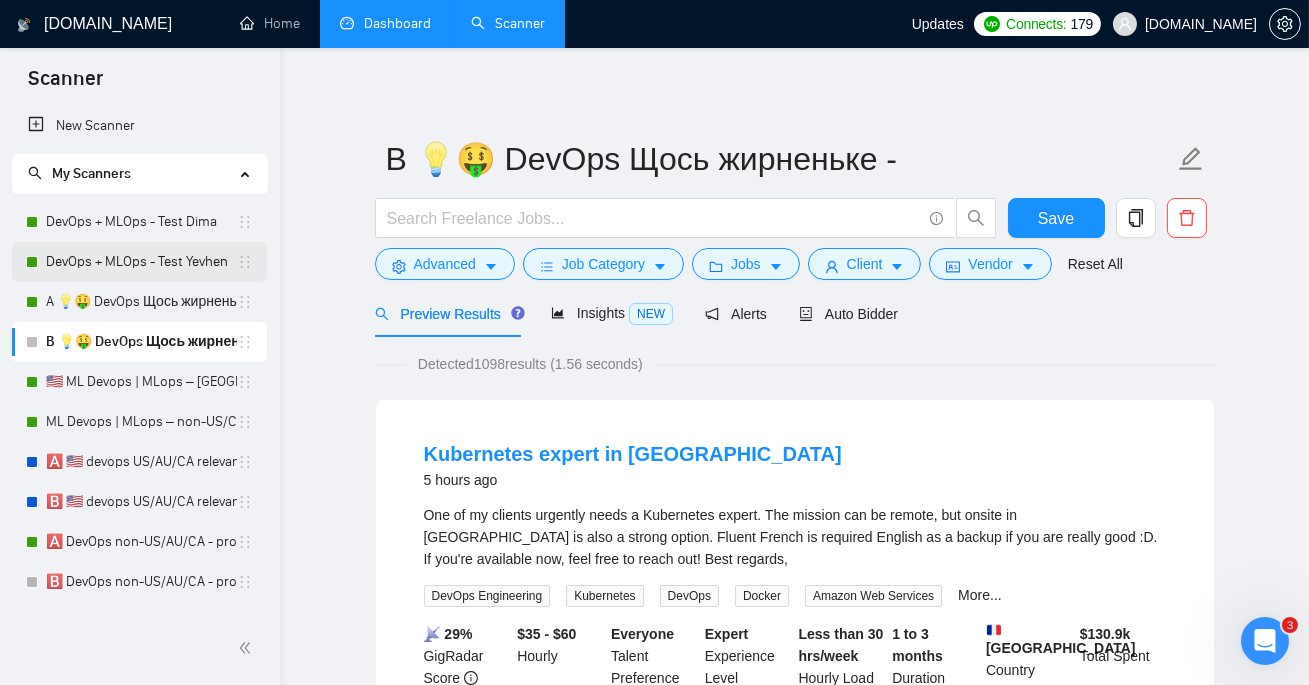 click on "DevOps + MLOps - Test Yevhen" at bounding box center [141, 262] 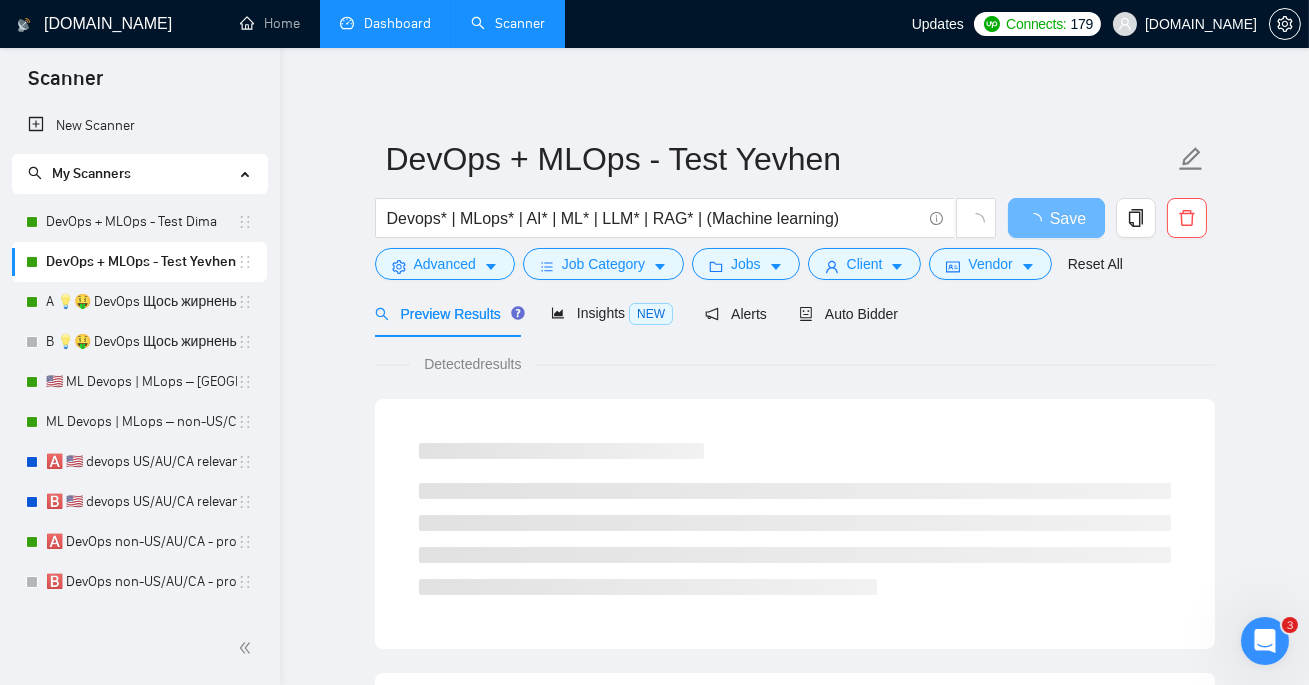 click on "DevOps + MLOps - Test Yevhen Devops* | MLops* | AI* | ML* | LLM* | RAG* | (Machine learning) Save Advanced   Job Category   Jobs   Client   Vendor   Reset All" at bounding box center [795, 208] 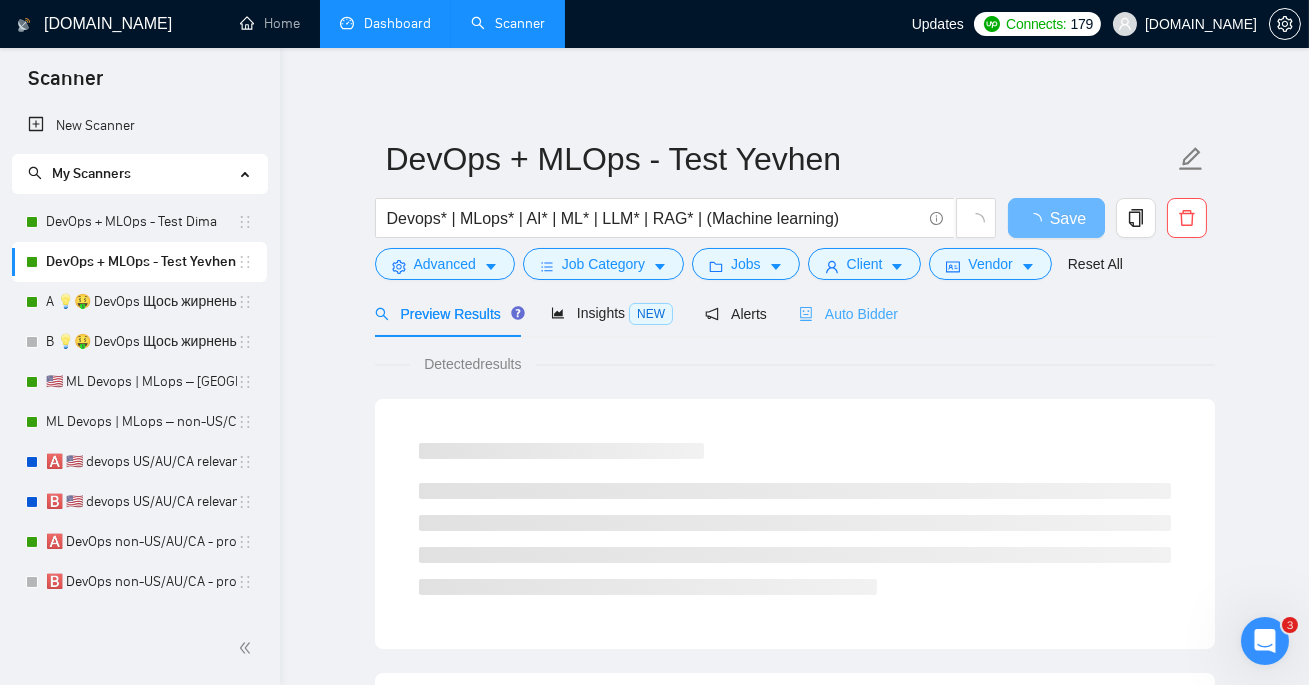 click on "Auto Bidder" at bounding box center (848, 313) 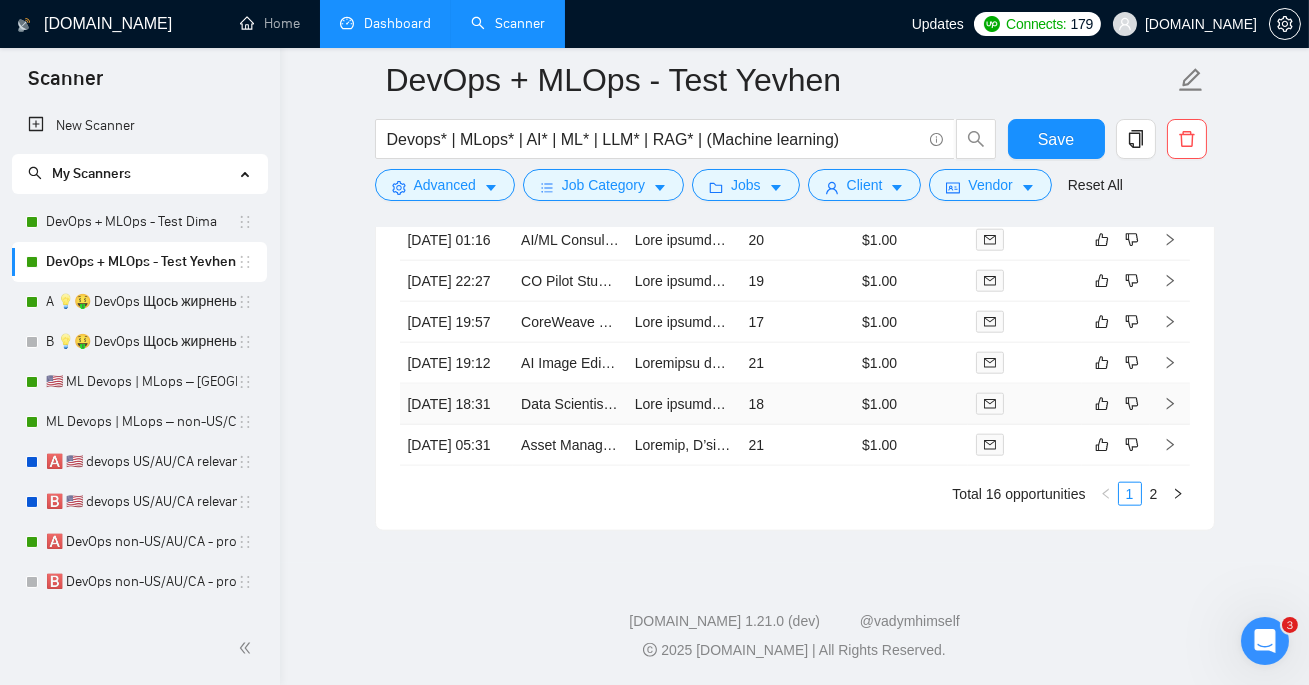 scroll, scrollTop: 4487, scrollLeft: 0, axis: vertical 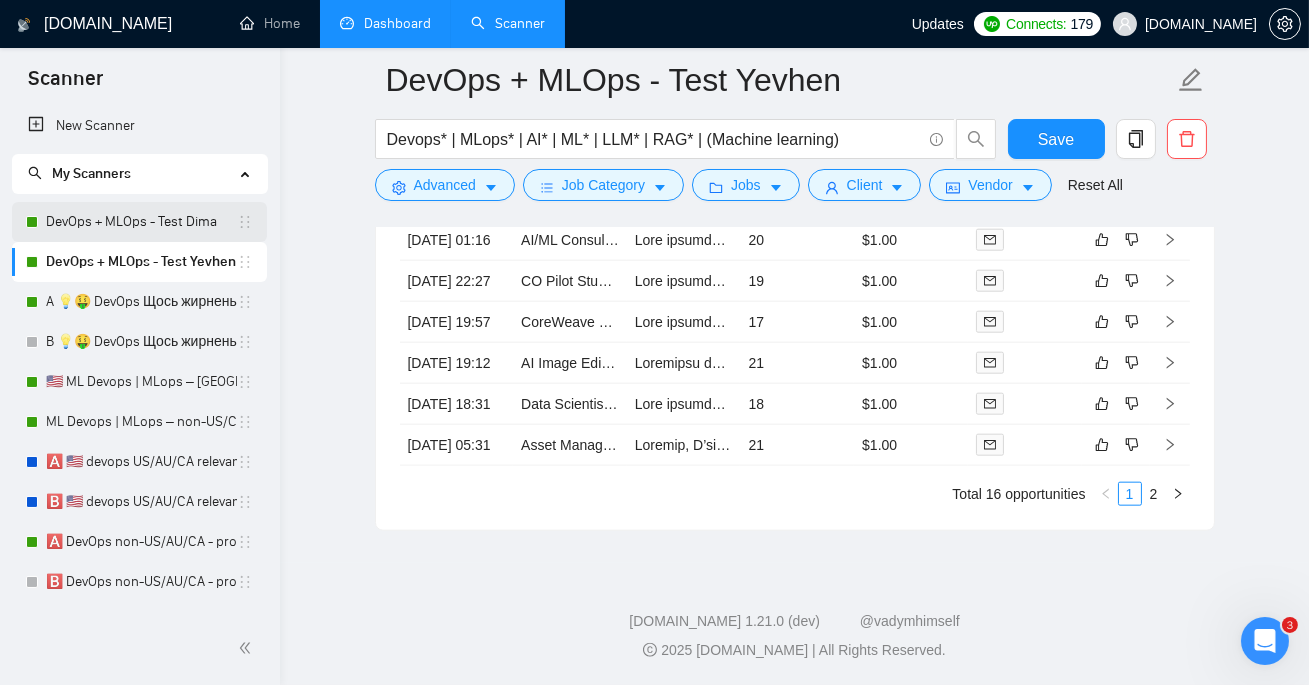 click on "DevOps + MLOps - Test Dima" at bounding box center [141, 222] 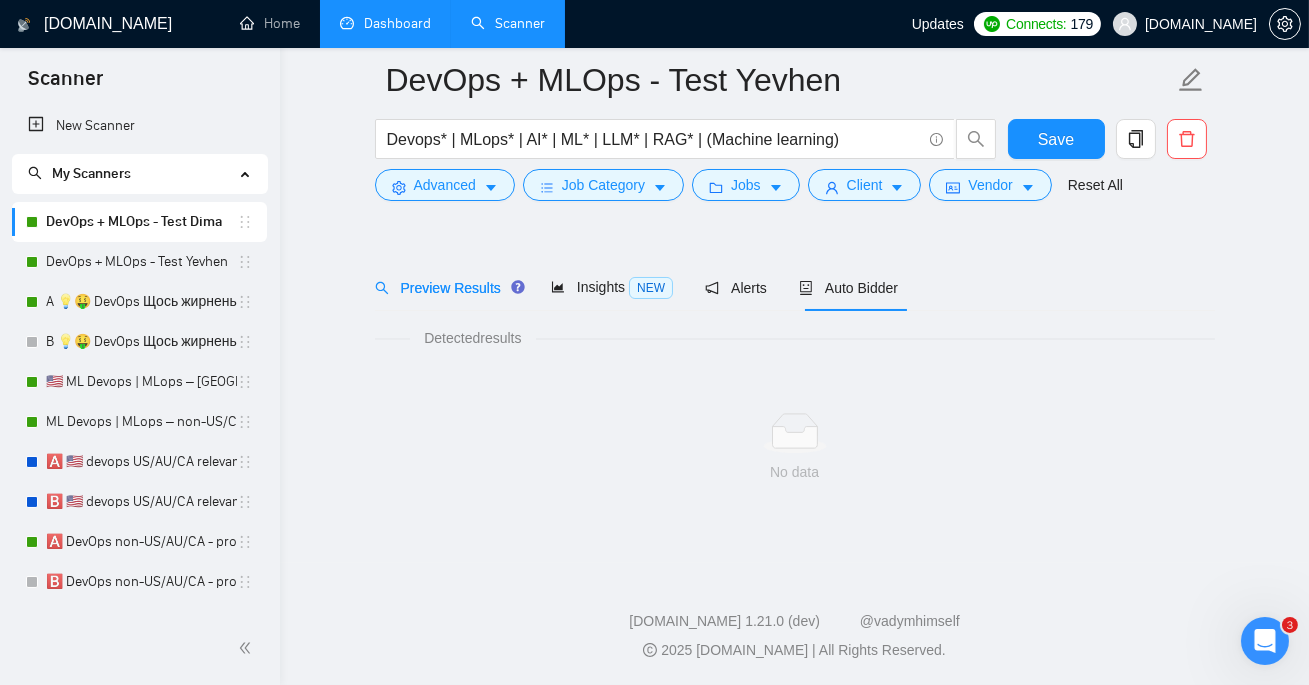 scroll, scrollTop: 44, scrollLeft: 0, axis: vertical 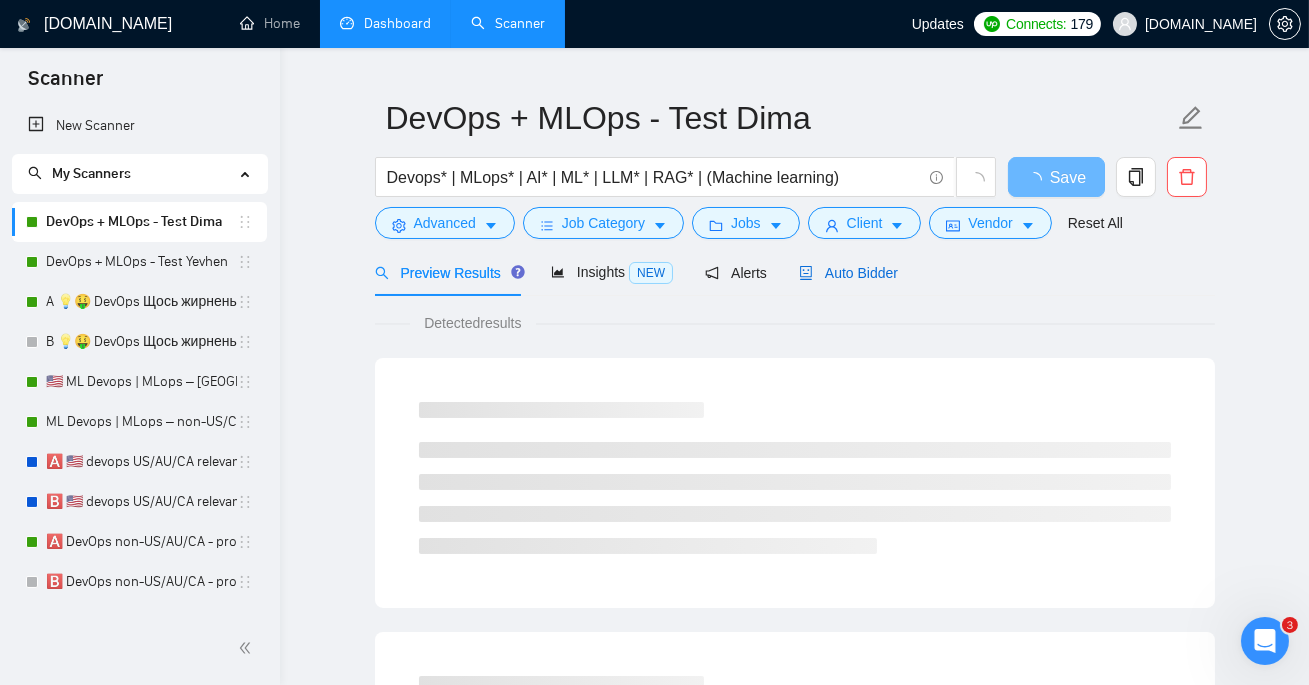 click on "Auto Bidder" at bounding box center (848, 273) 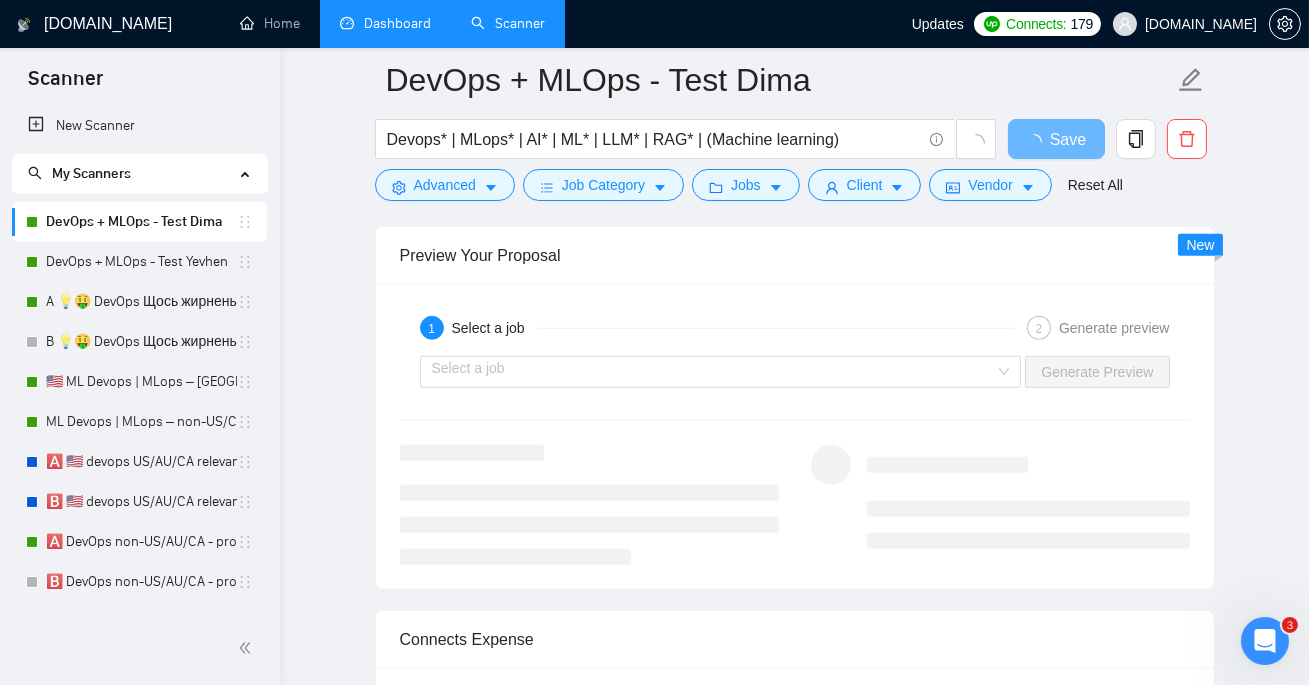 scroll, scrollTop: 3520, scrollLeft: 0, axis: vertical 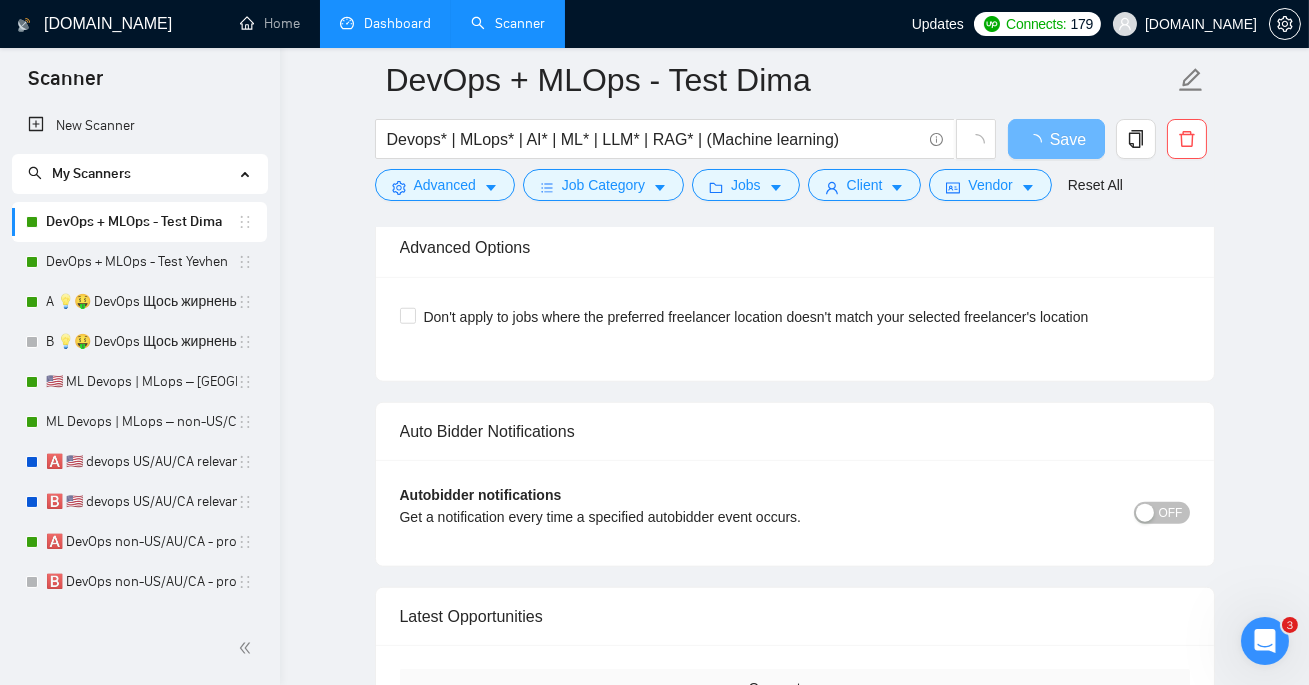 type 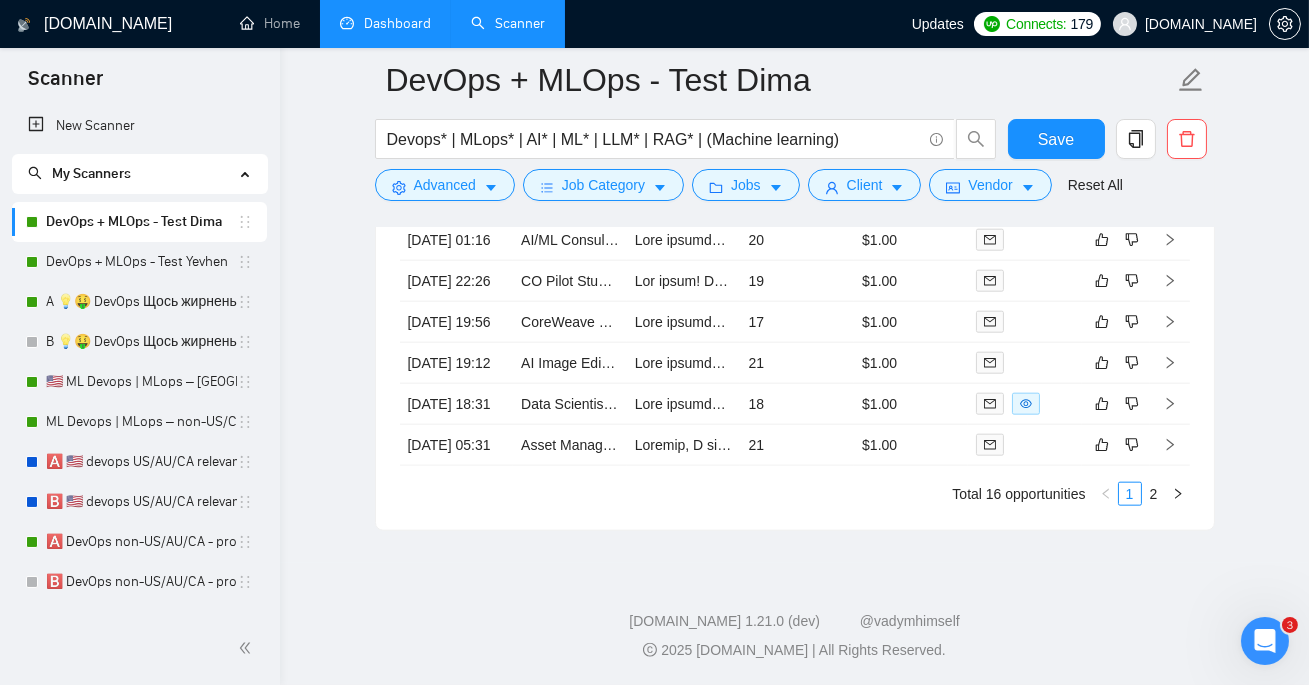 scroll, scrollTop: 4431, scrollLeft: 0, axis: vertical 